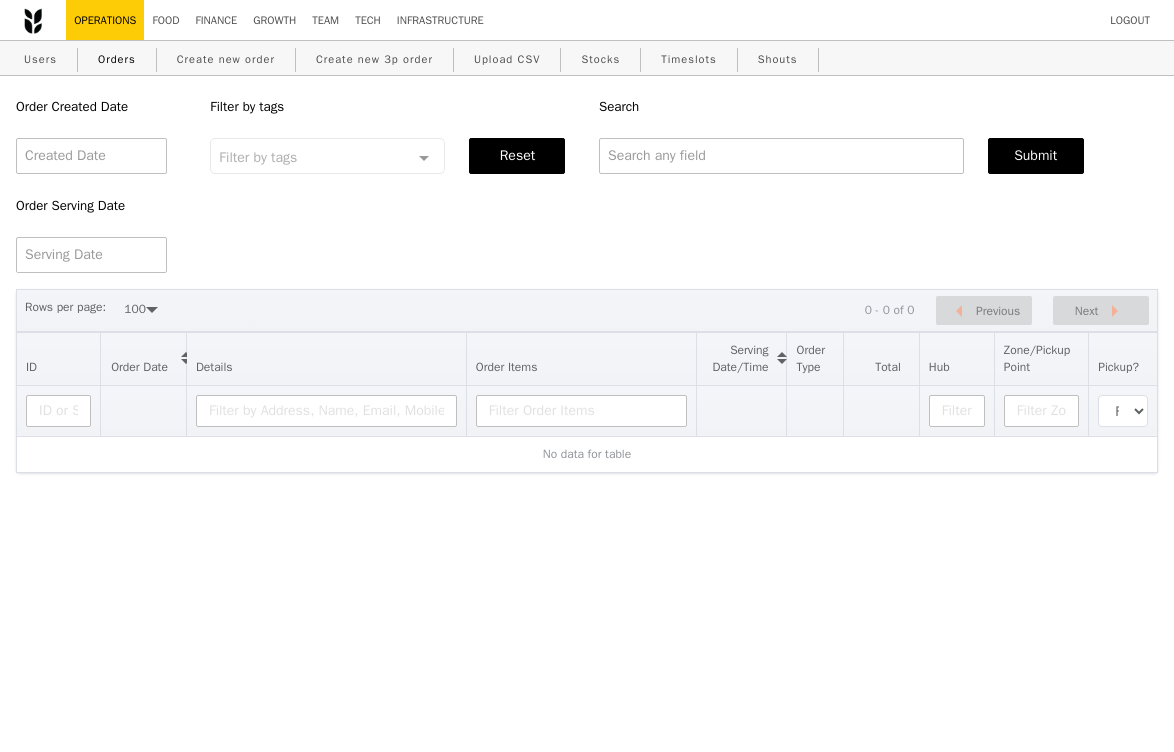select on "100" 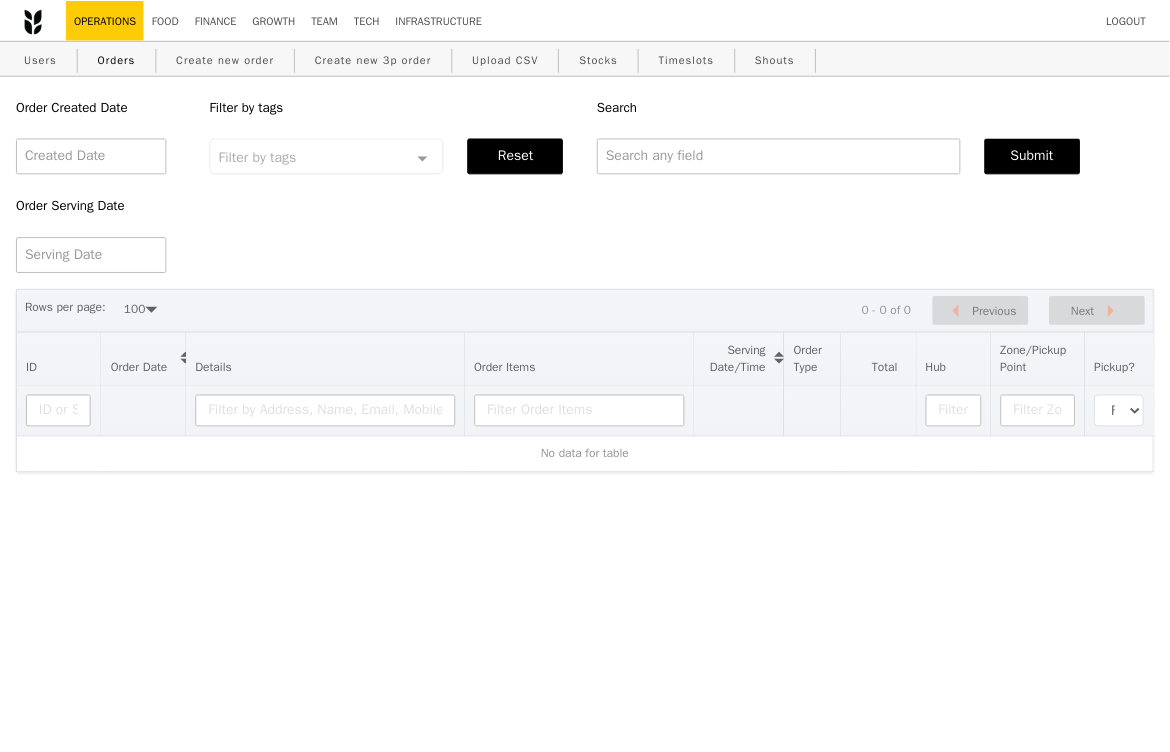 scroll, scrollTop: 0, scrollLeft: 0, axis: both 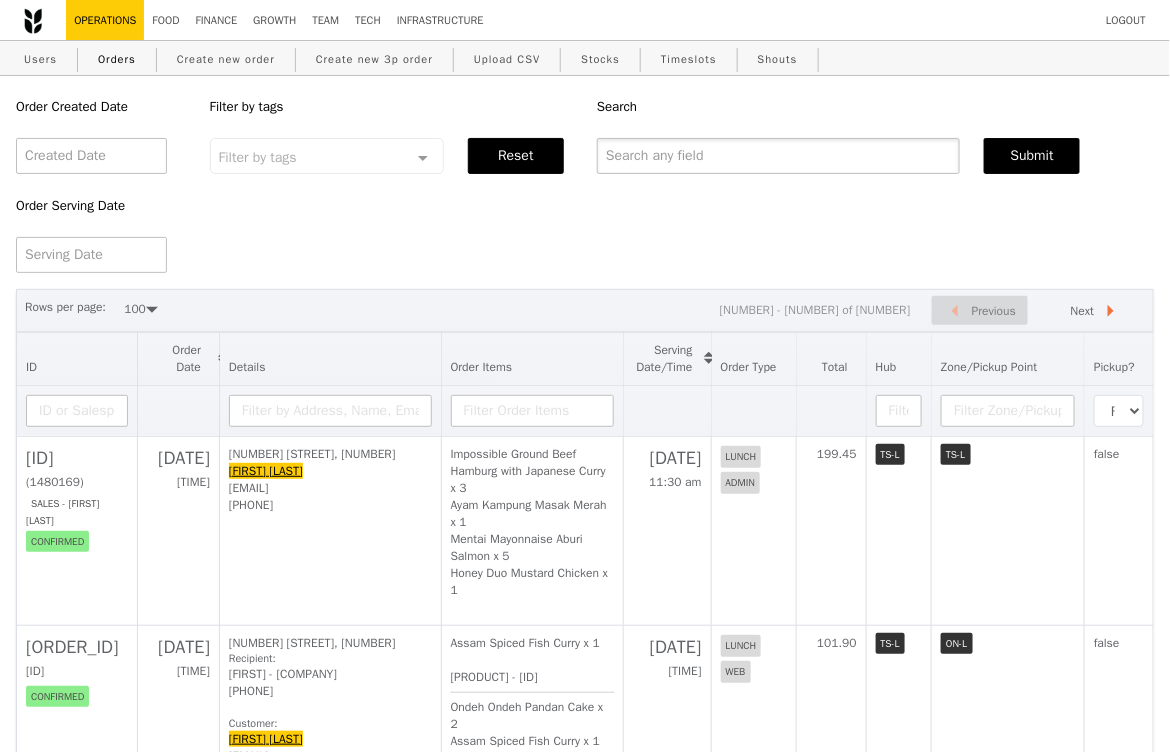 click at bounding box center [778, 156] 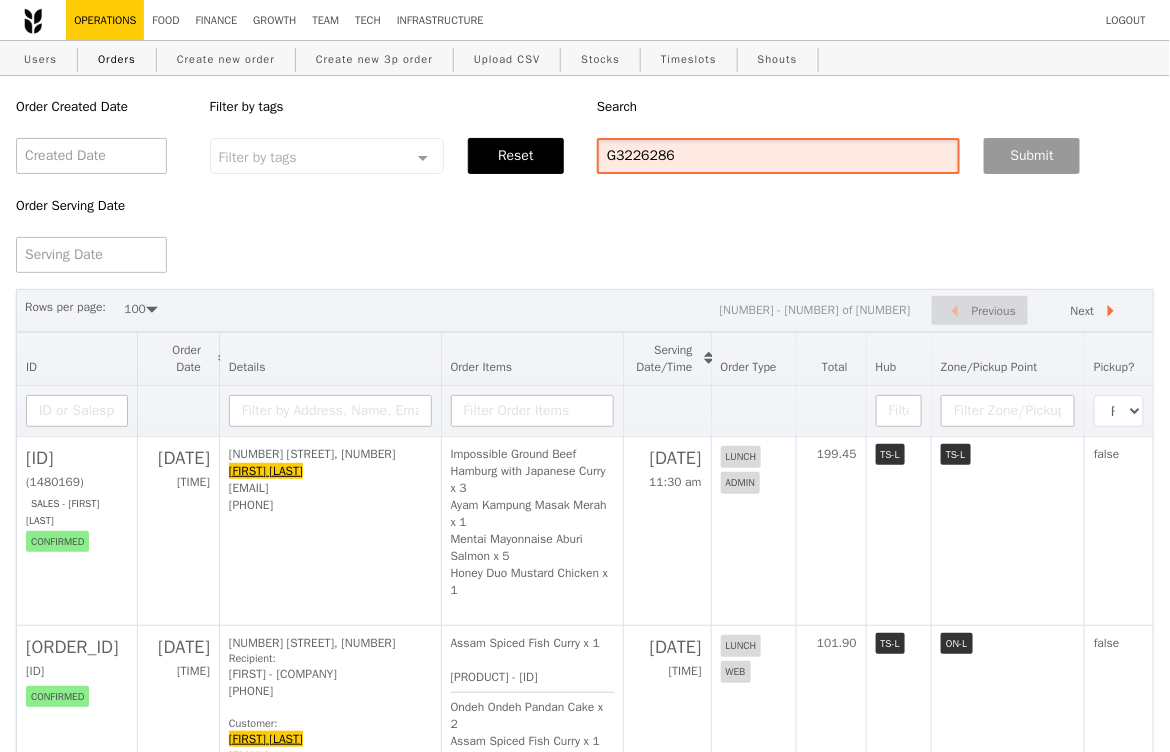 type on "G3226286" 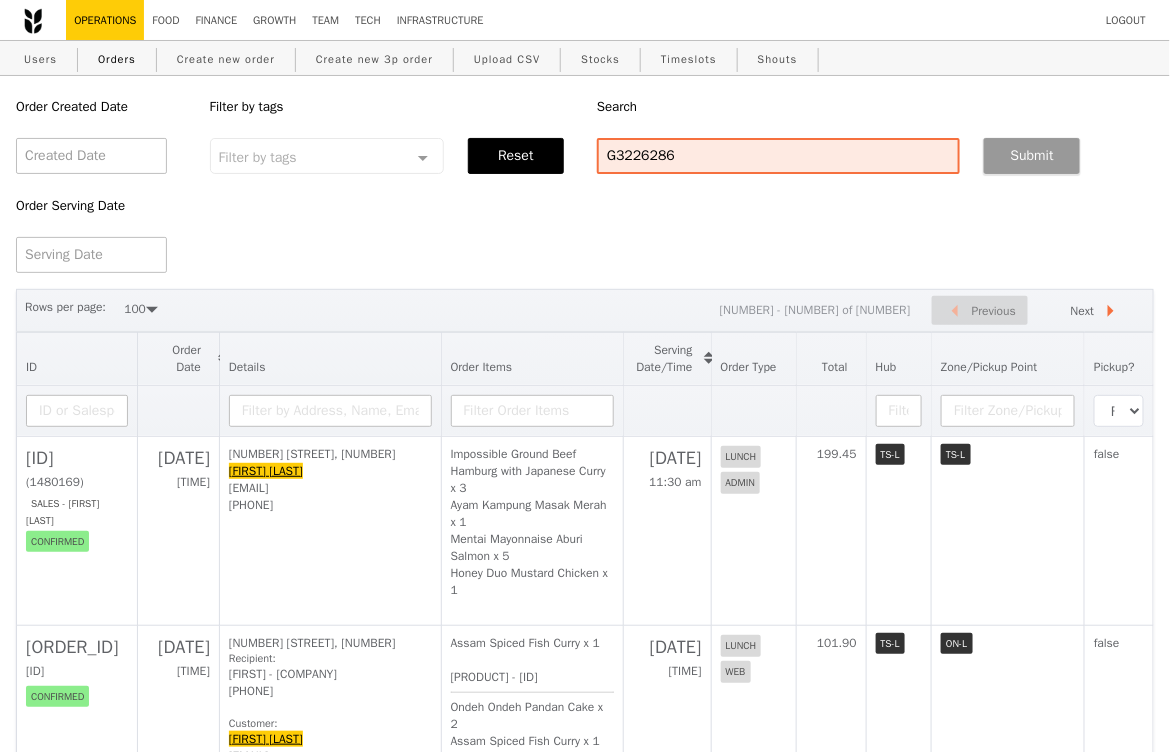 click on "Submit" at bounding box center (1032, 156) 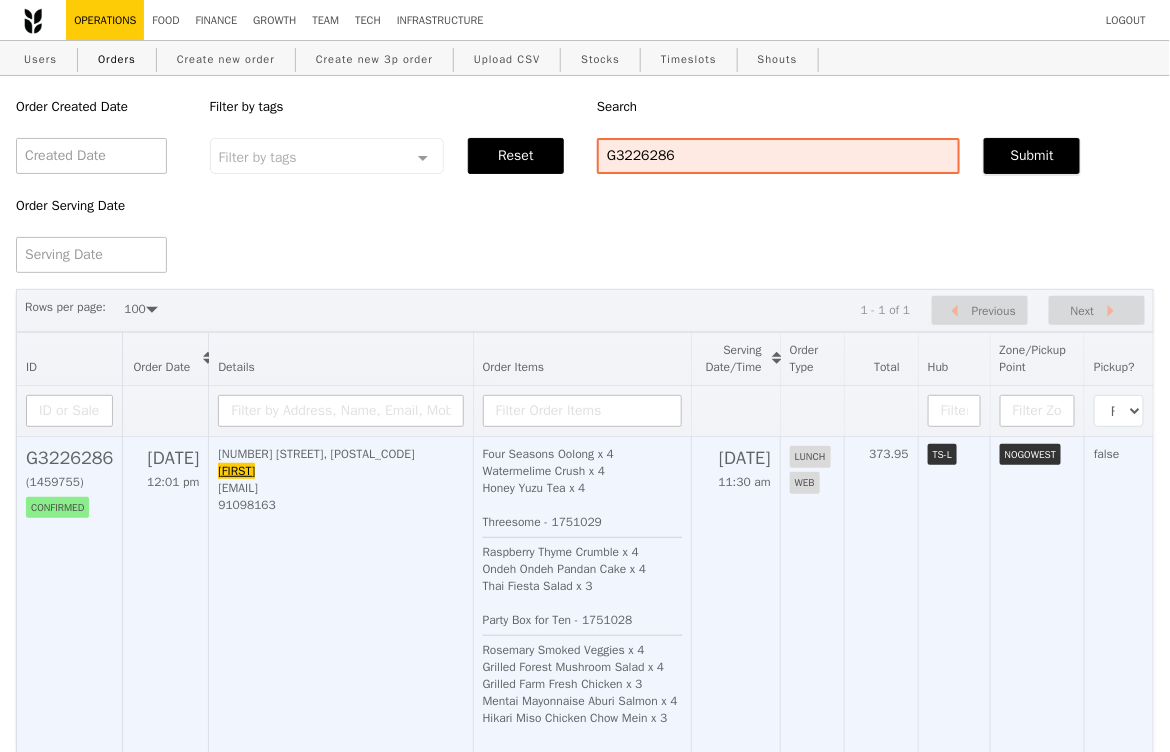 scroll, scrollTop: 70, scrollLeft: 0, axis: vertical 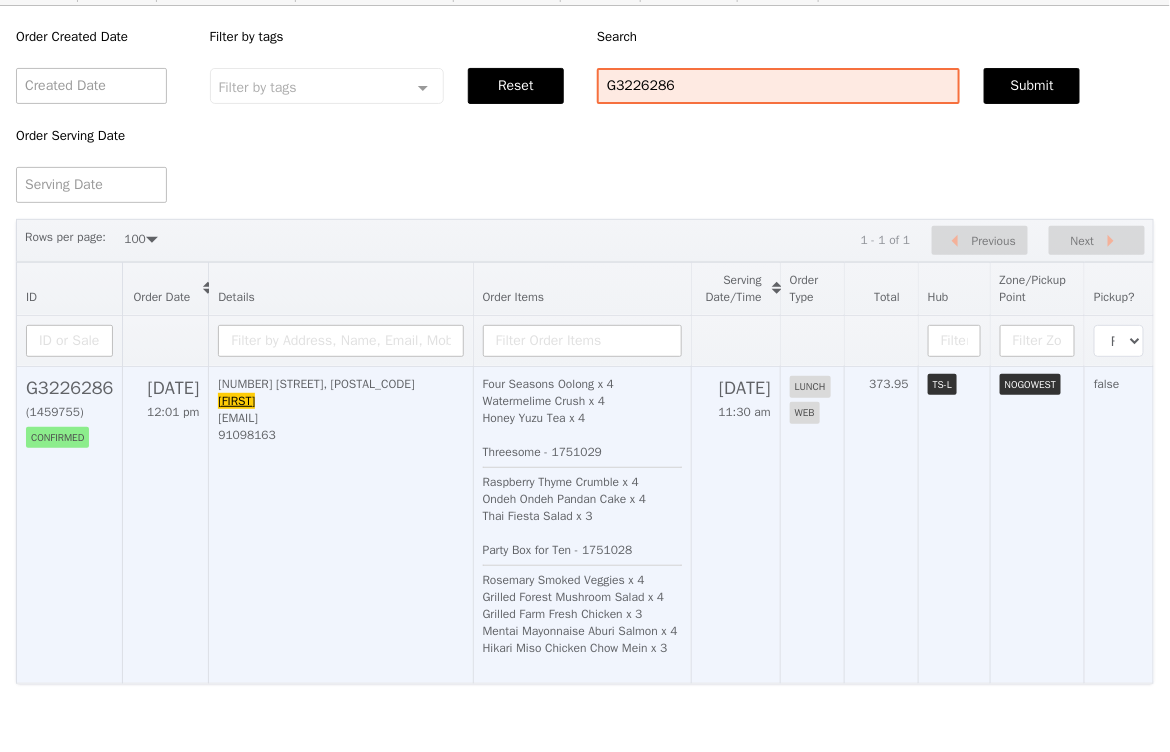 click on "[NUMBER] [STREET], [NUMBER]
[FIRST]
[EMAIL] [PHONE]" at bounding box center (341, 524) 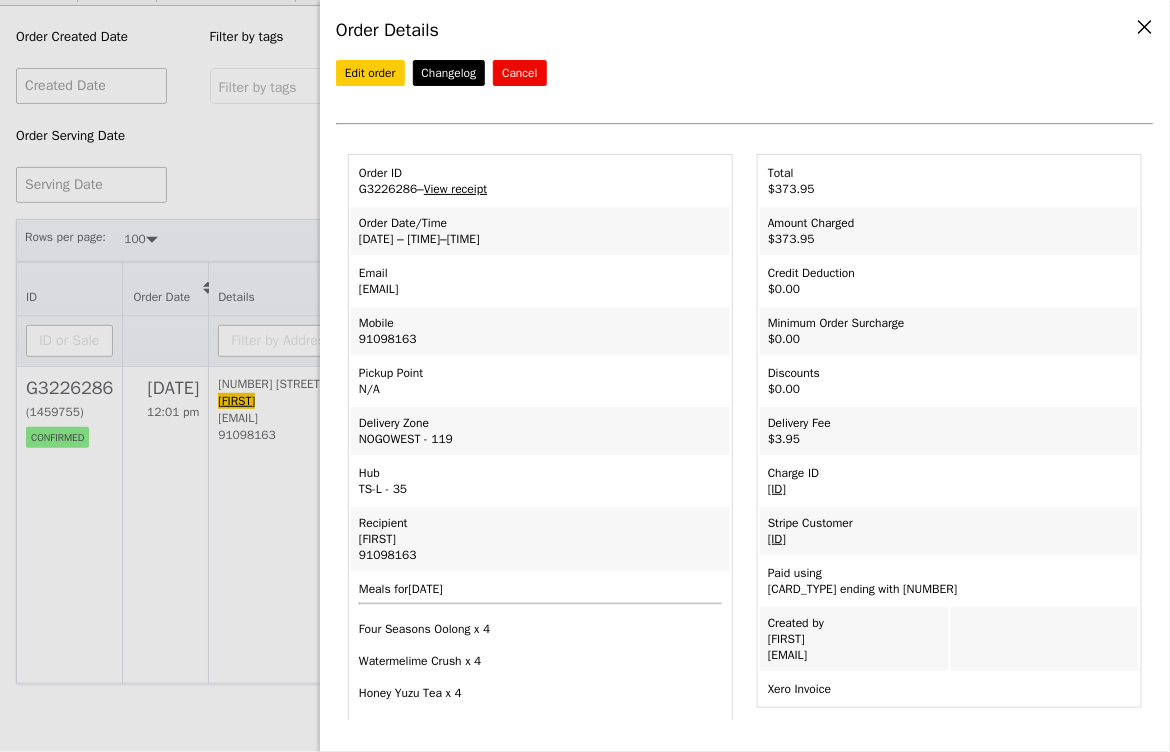 click on "Order ID
[ORDER_ID]
–
View receipt" at bounding box center (540, 181) 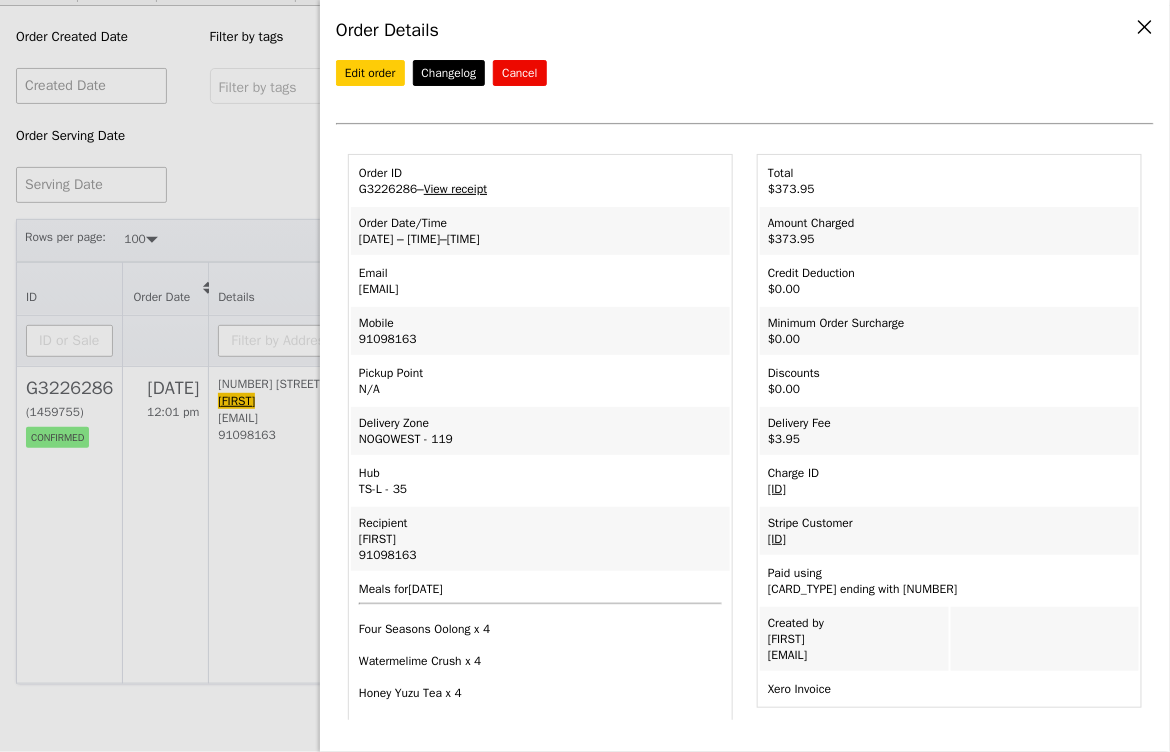 click on "View receipt" at bounding box center [455, 189] 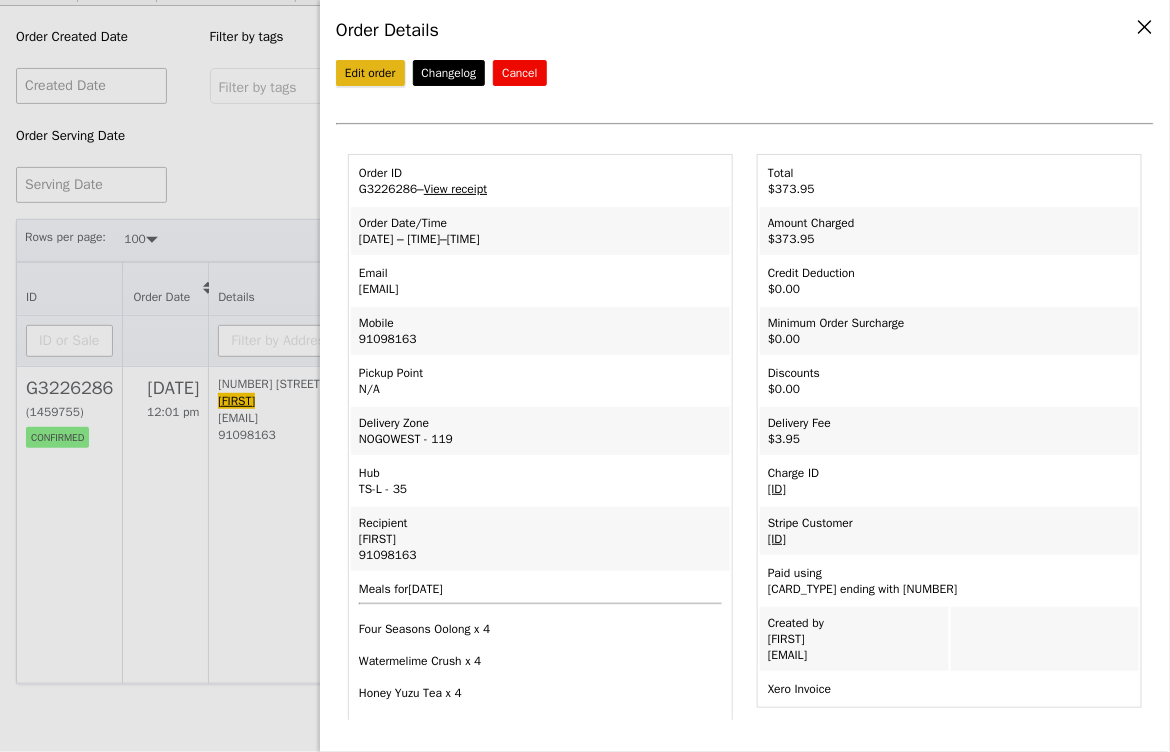 click on "Edit order" at bounding box center (370, 73) 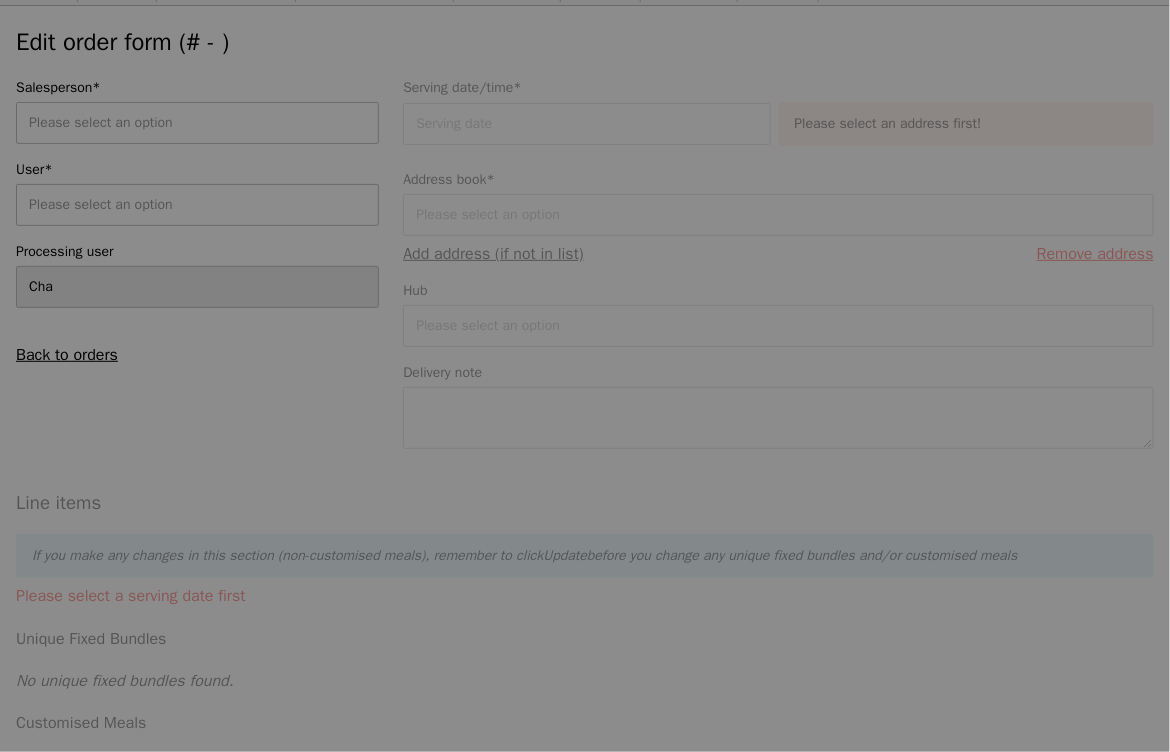 scroll, scrollTop: 0, scrollLeft: 0, axis: both 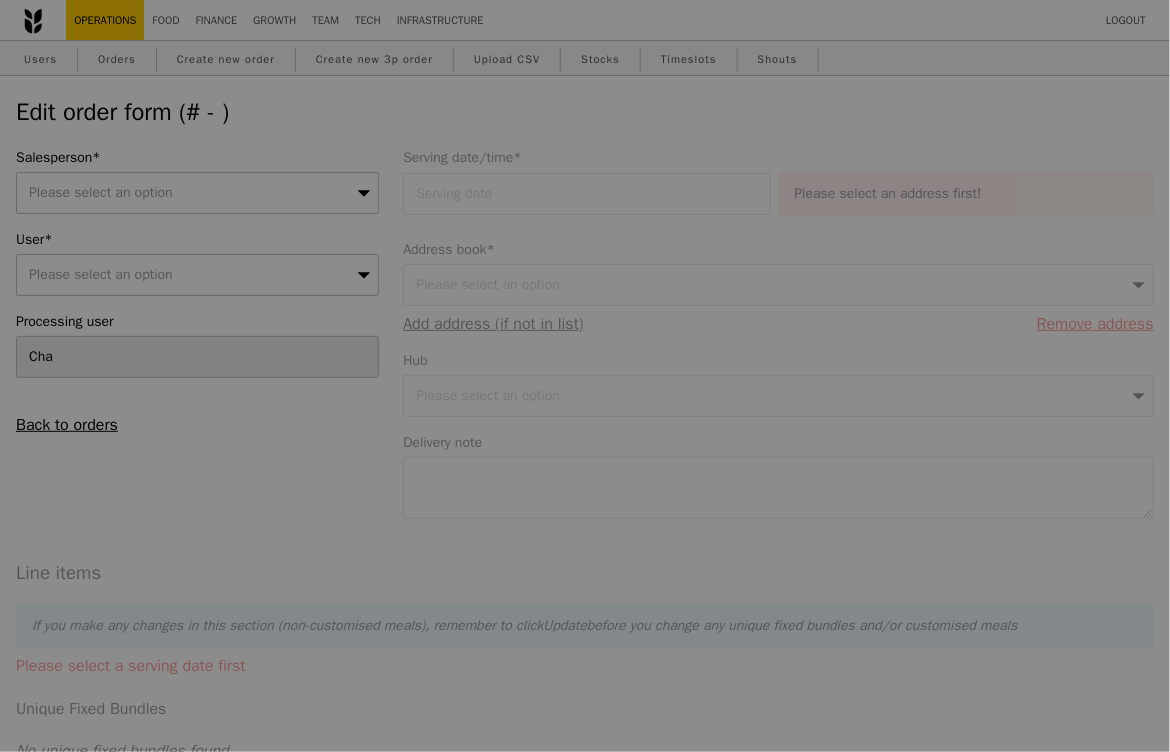 type on "[DATE]" 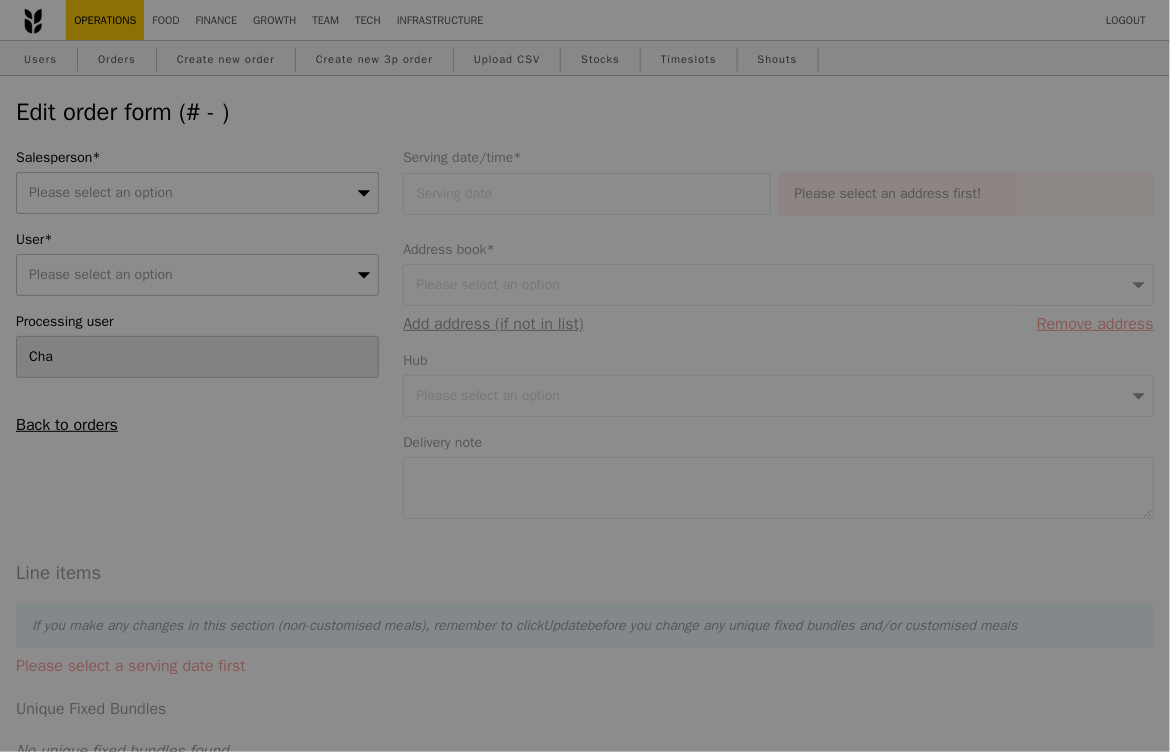 type on "Address to [FIRST] [LAST] (People & Culture)" 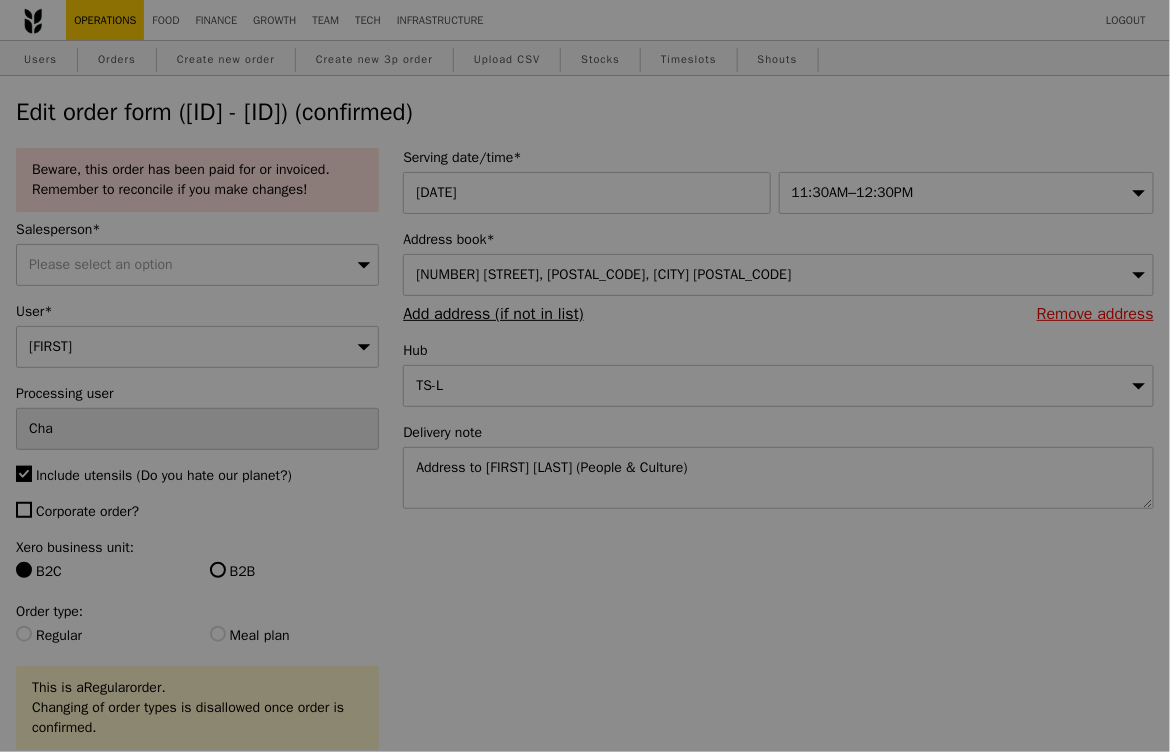 type on "496" 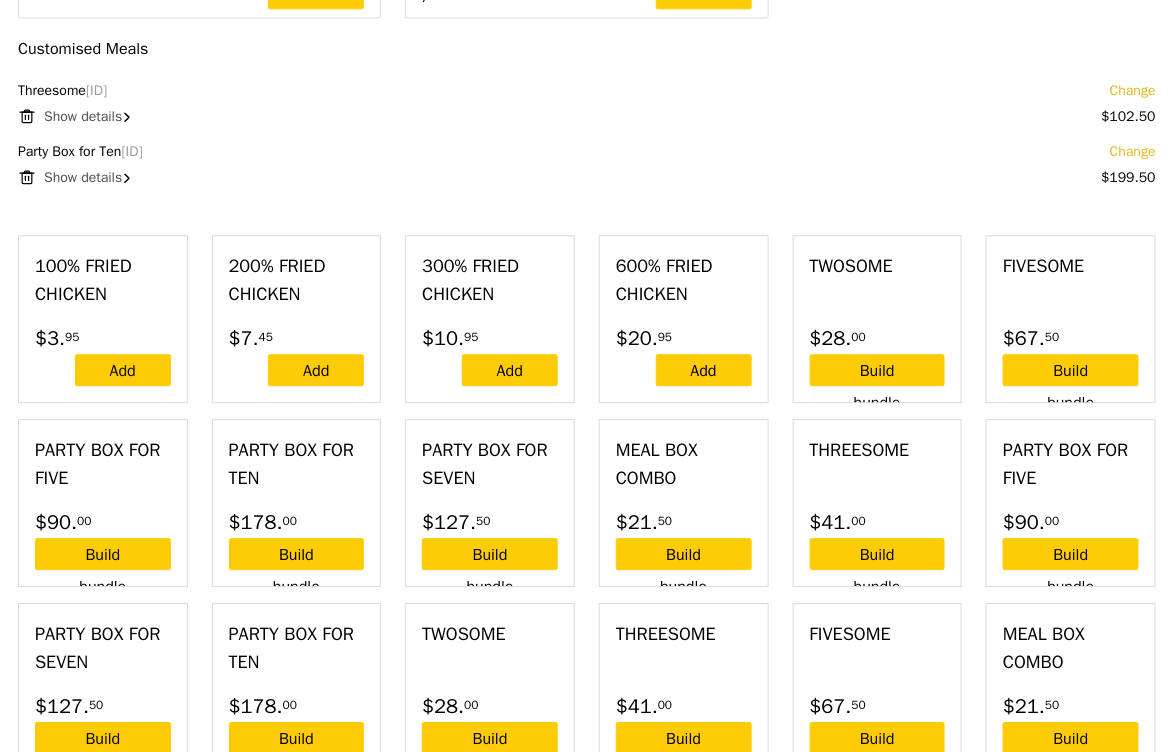 scroll, scrollTop: 1337, scrollLeft: 0, axis: vertical 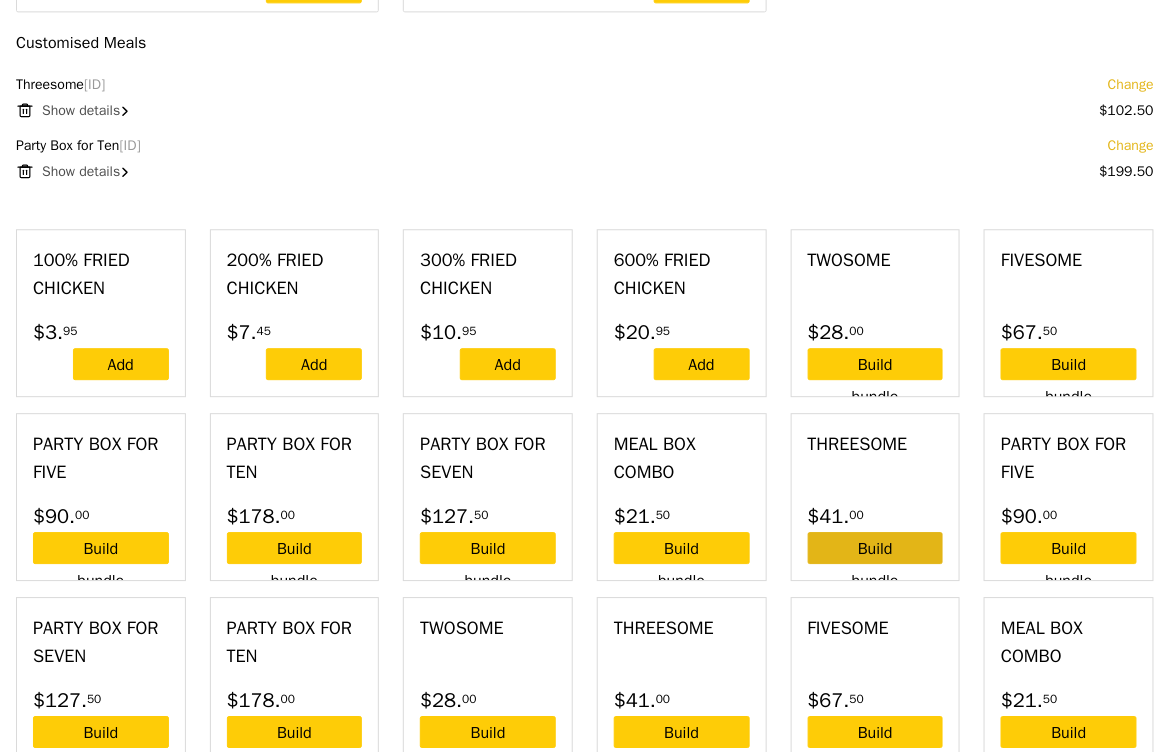 click on "Build bundle" at bounding box center [876, 548] 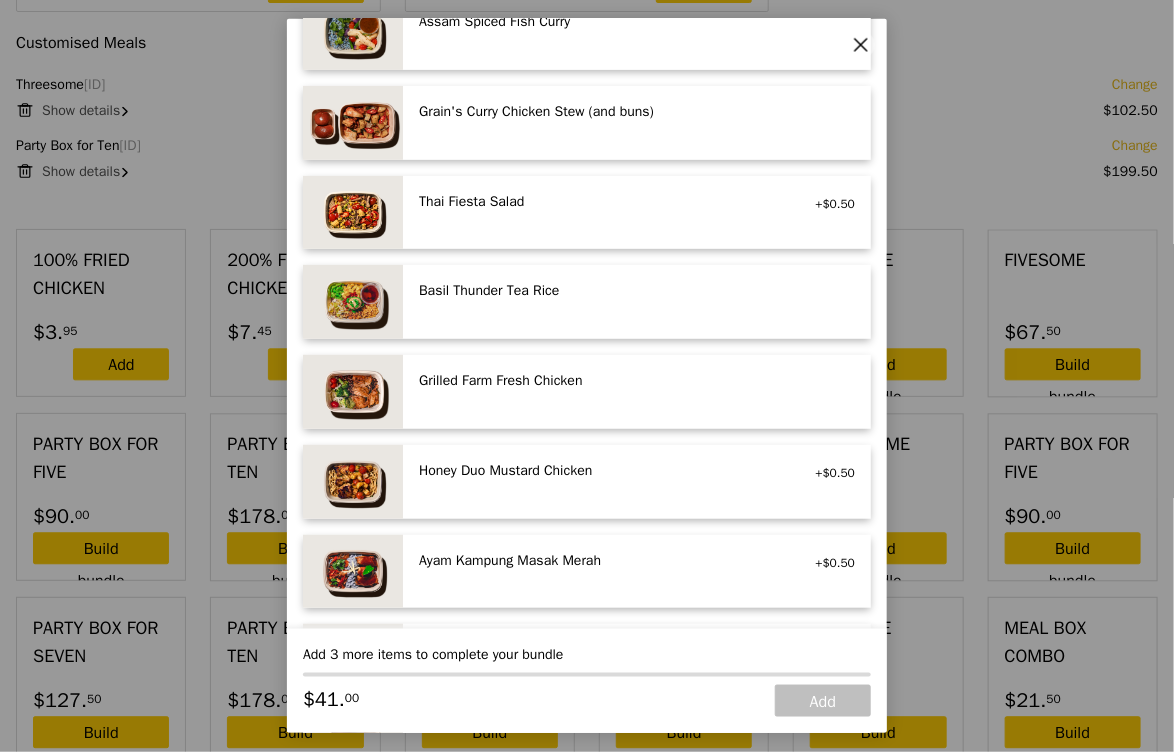 scroll, scrollTop: 266, scrollLeft: 0, axis: vertical 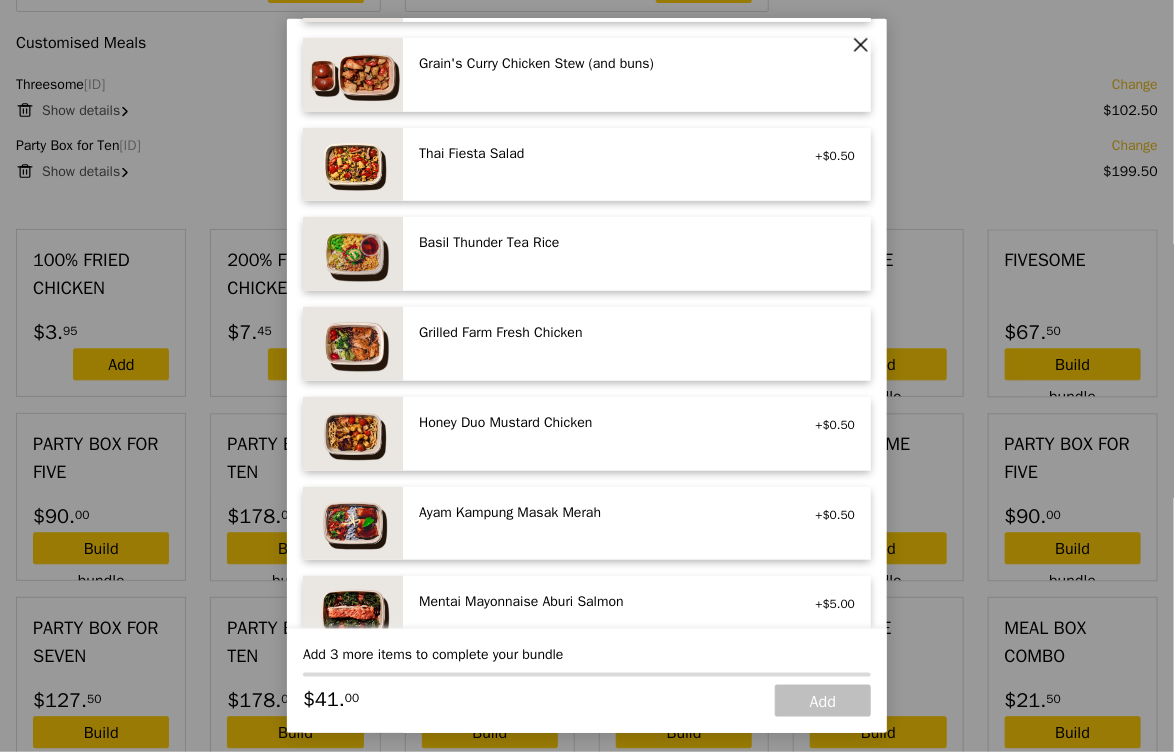 click on "Grilled Farm Fresh Chicken" at bounding box center [598, 333] 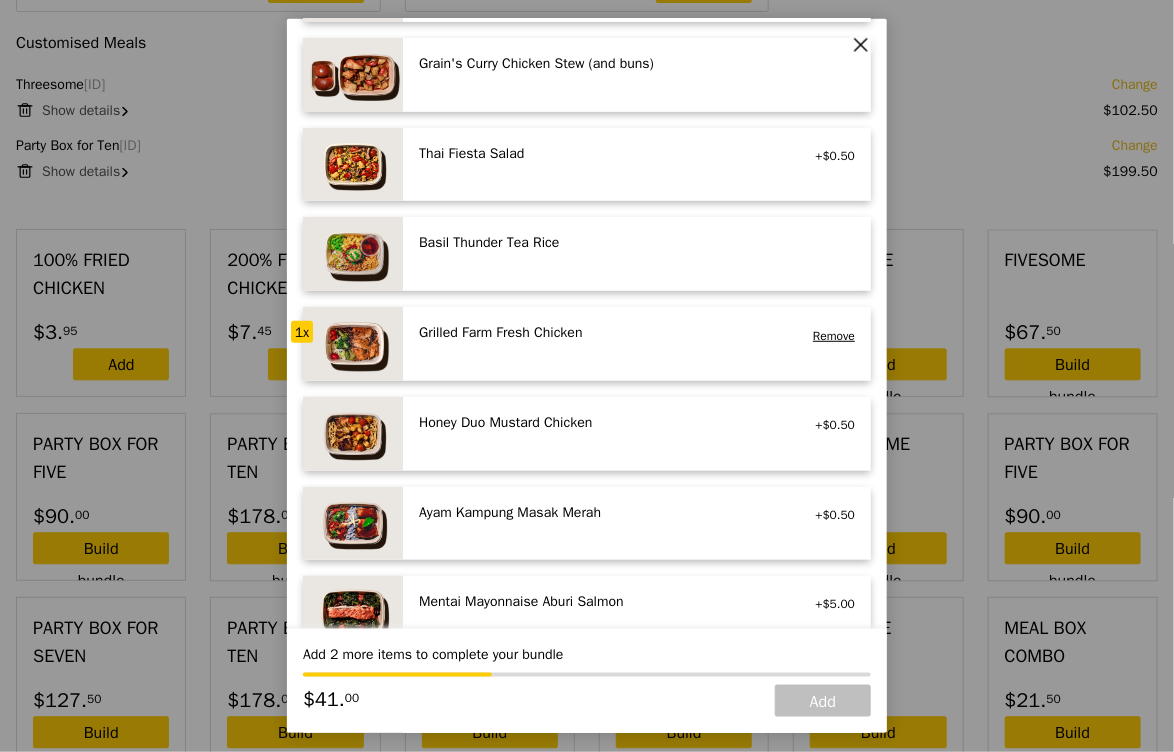 click on "Grilled Farm Fresh Chicken" at bounding box center (598, 333) 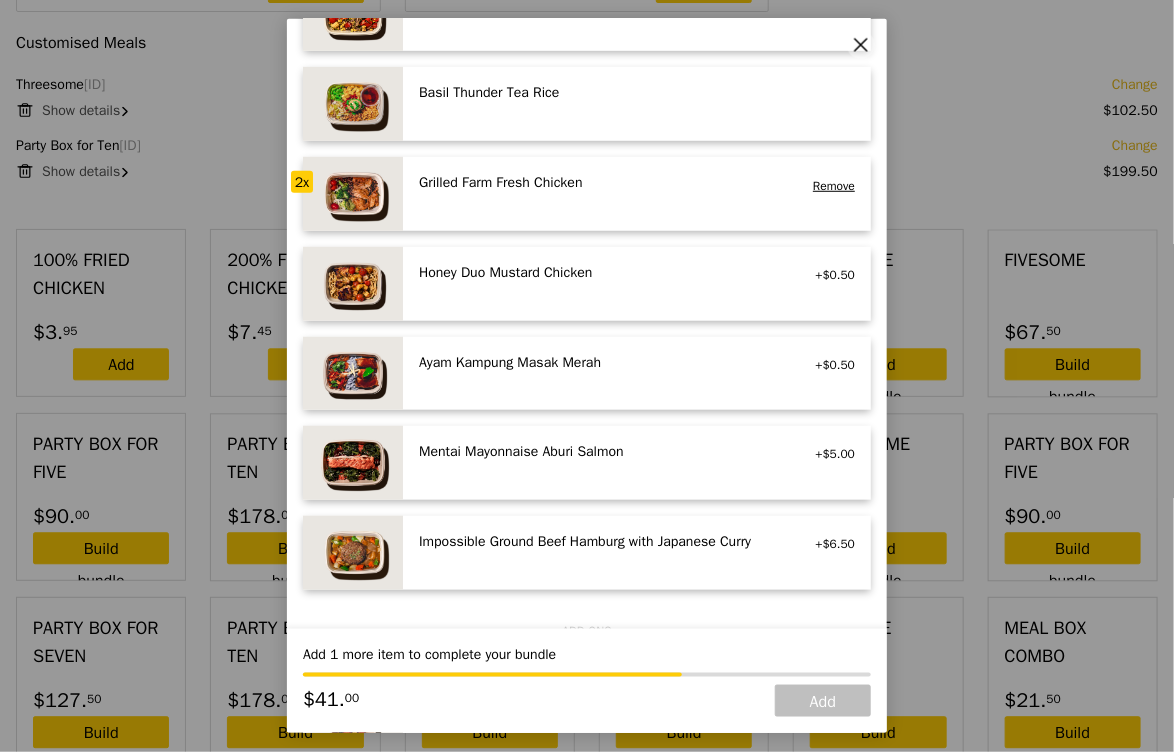 scroll, scrollTop: 431, scrollLeft: 0, axis: vertical 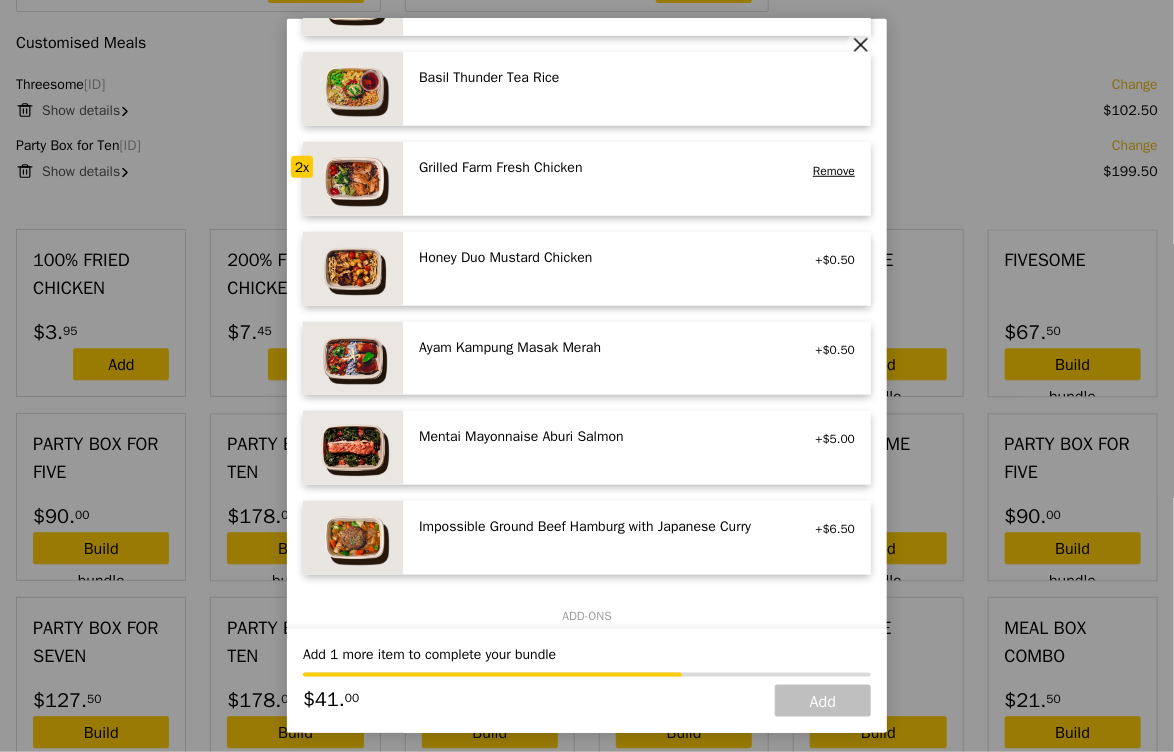 click on "Mentai Mayonnaise Aburi Salmon" at bounding box center (598, 437) 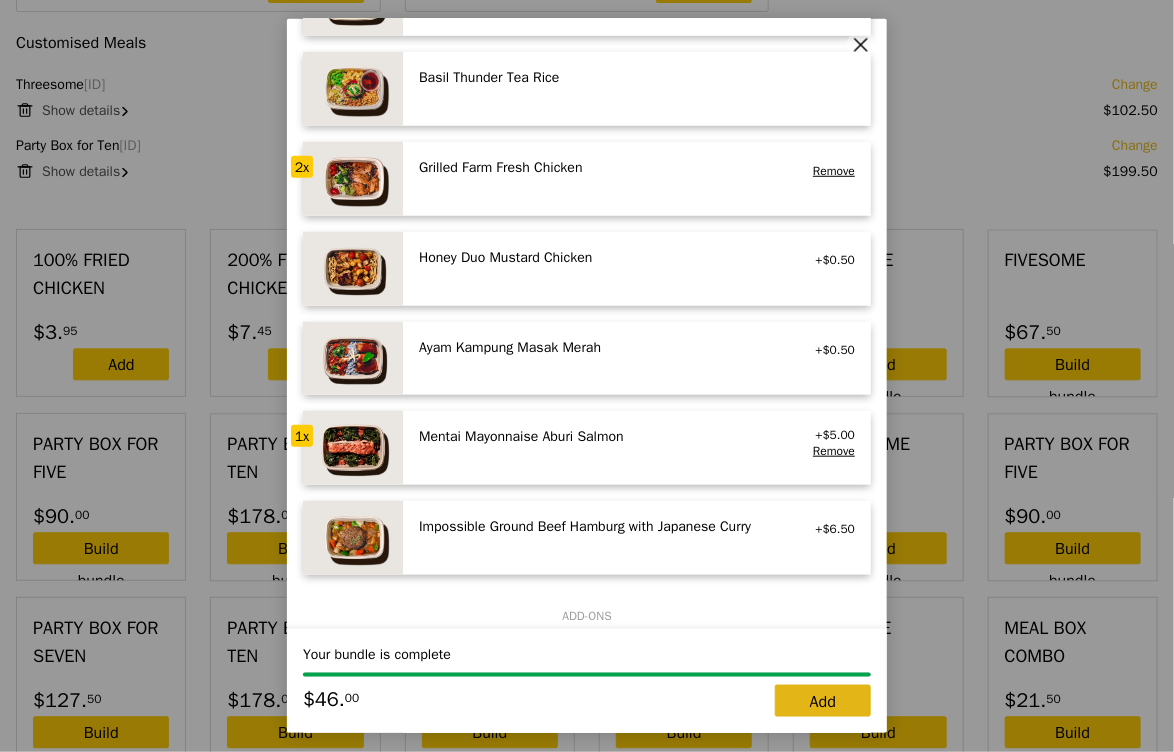 click on "Add" at bounding box center (823, 701) 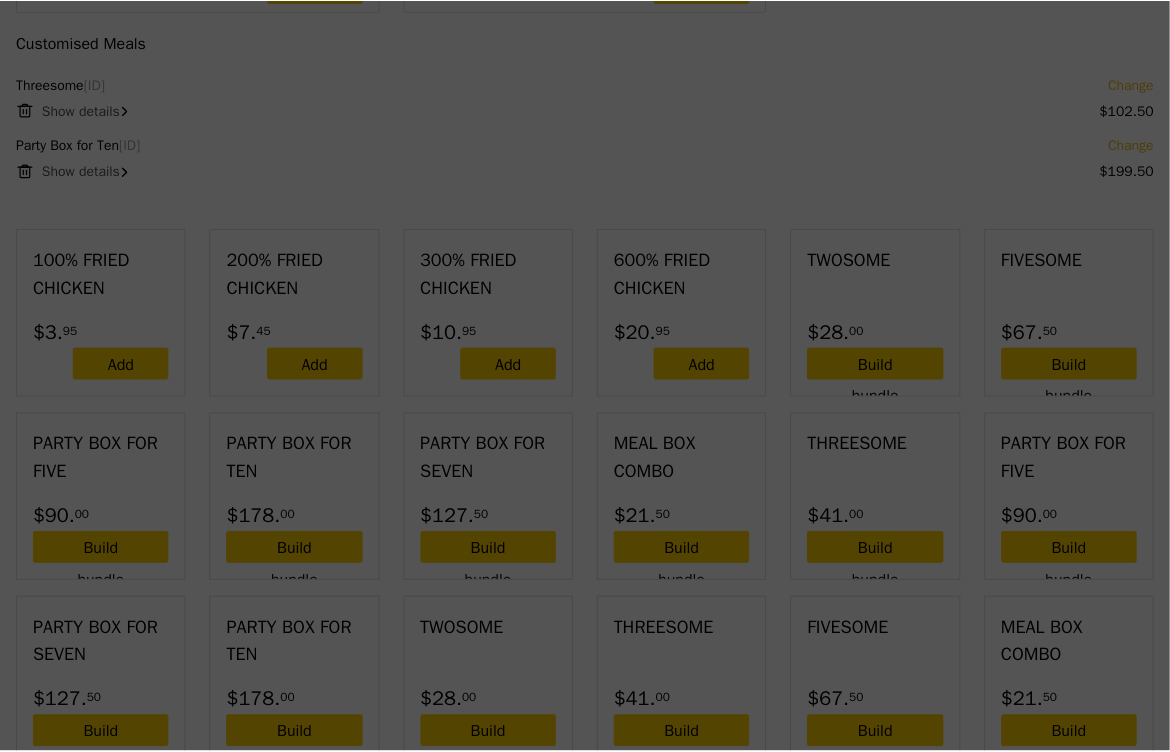 scroll, scrollTop: 1337, scrollLeft: 0, axis: vertical 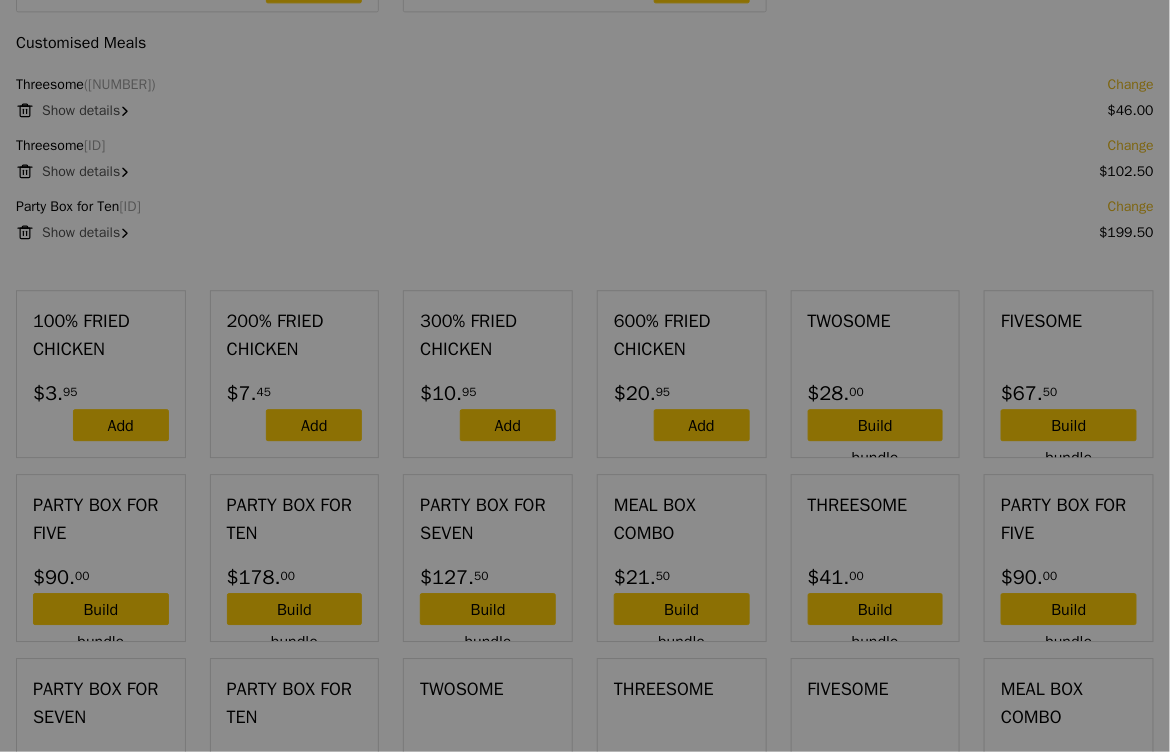 type on "Update" 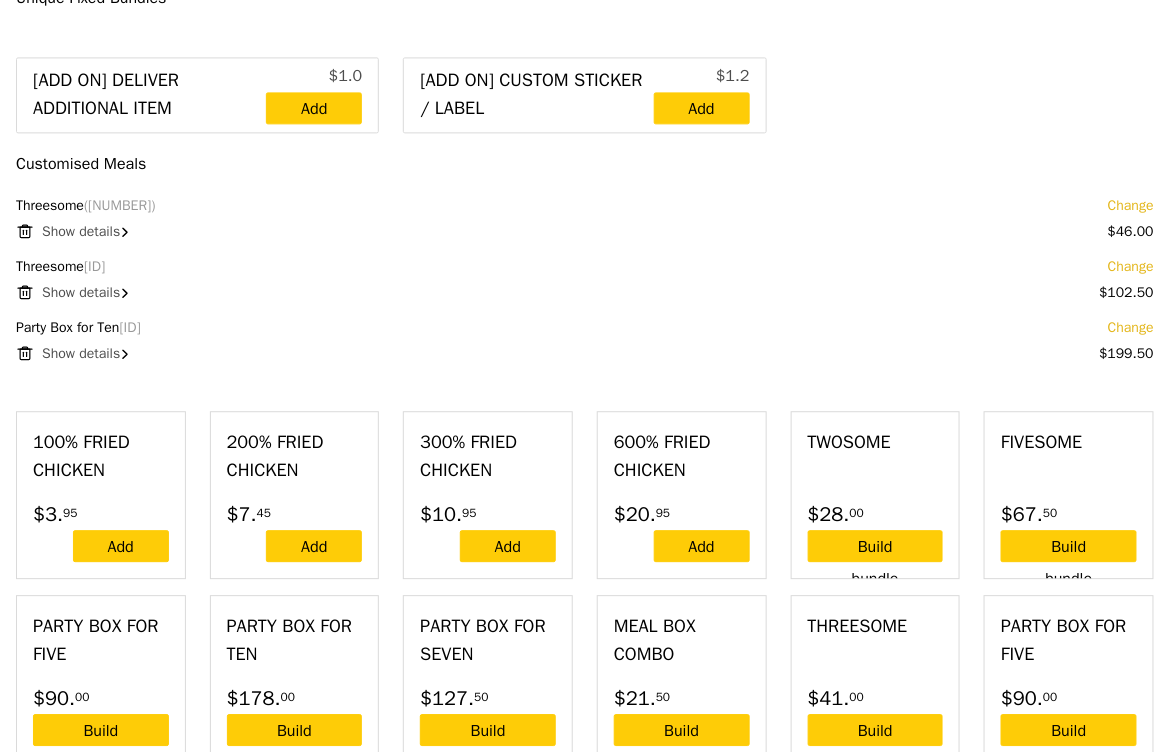 scroll, scrollTop: 1211, scrollLeft: 0, axis: vertical 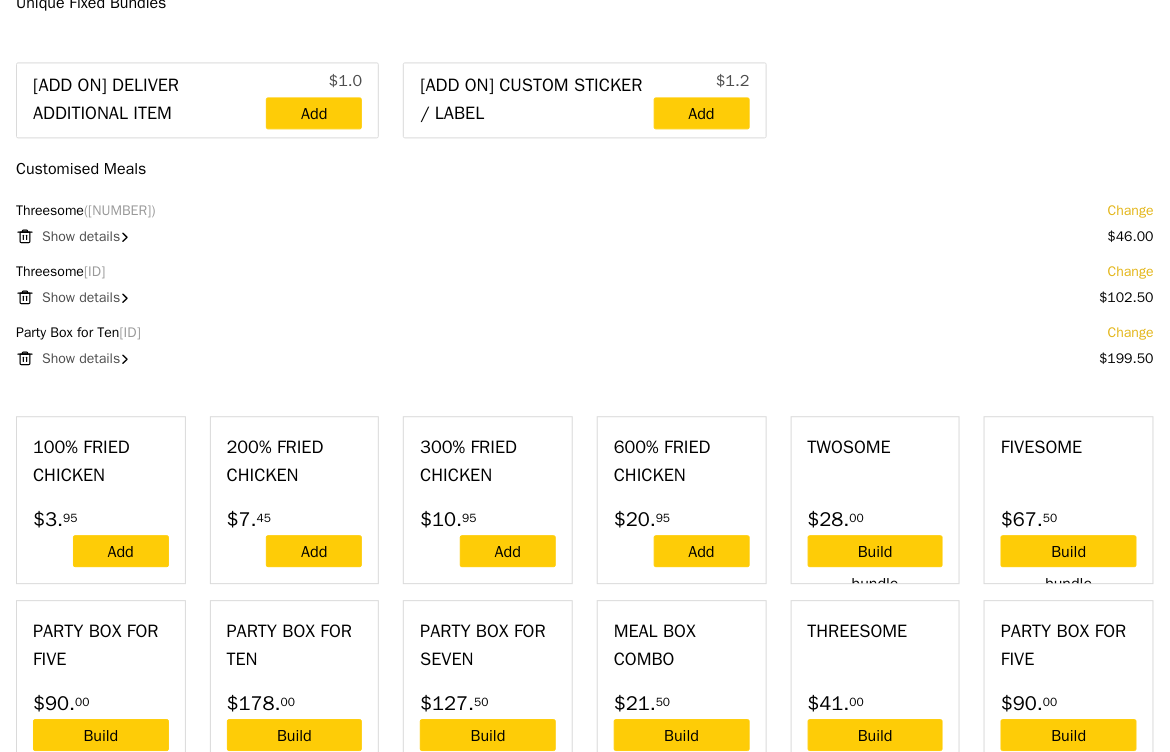 click on "Show details" at bounding box center (81, 236) 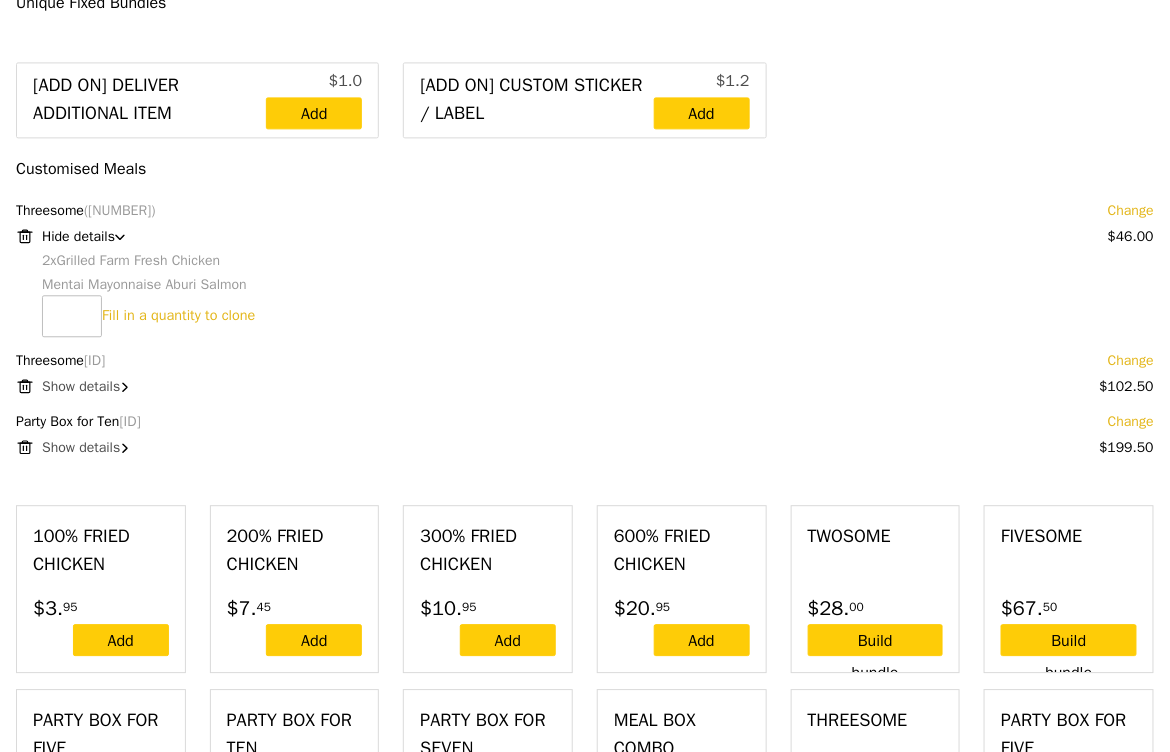 click on "Show details" at bounding box center (81, 386) 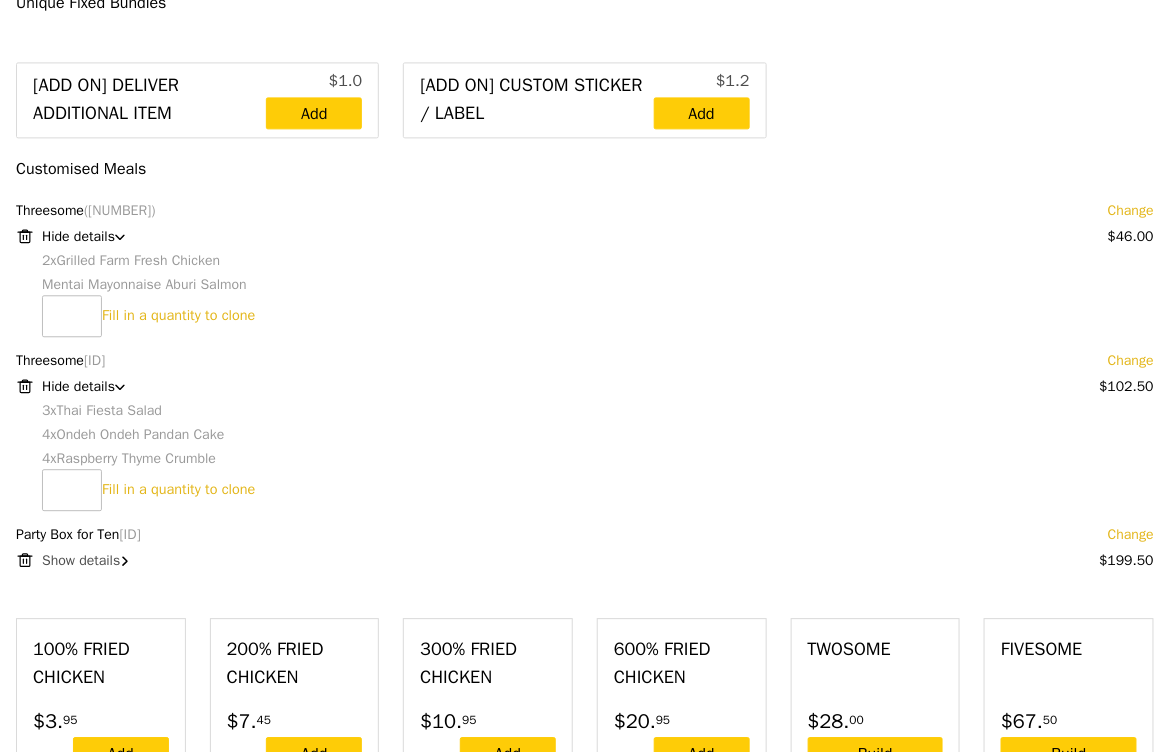 click on "Show details" at bounding box center [81, 560] 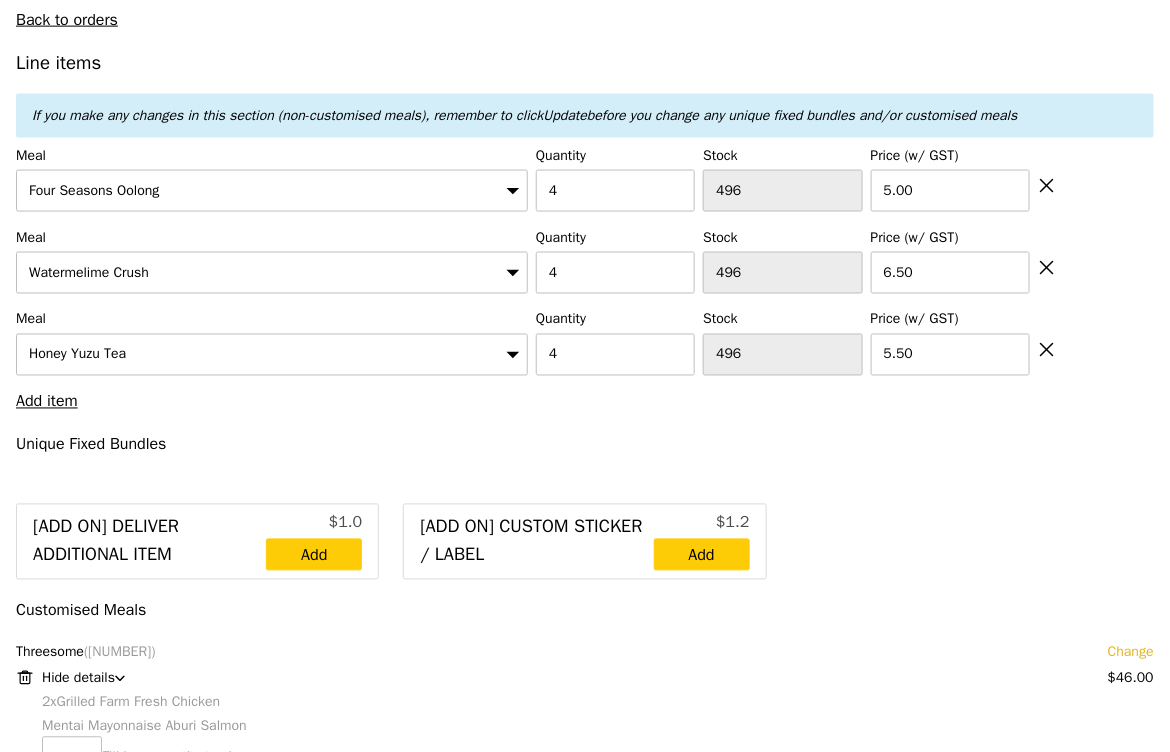 scroll, scrollTop: 768, scrollLeft: 0, axis: vertical 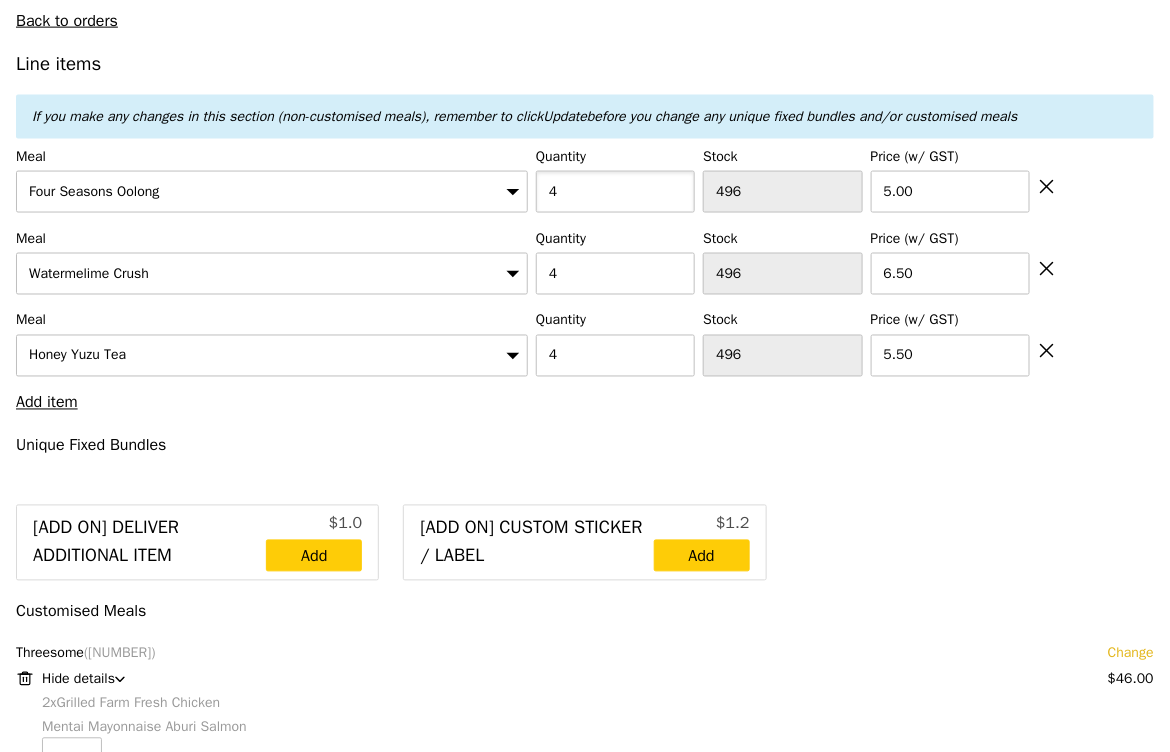 click on "4" at bounding box center [615, 192] 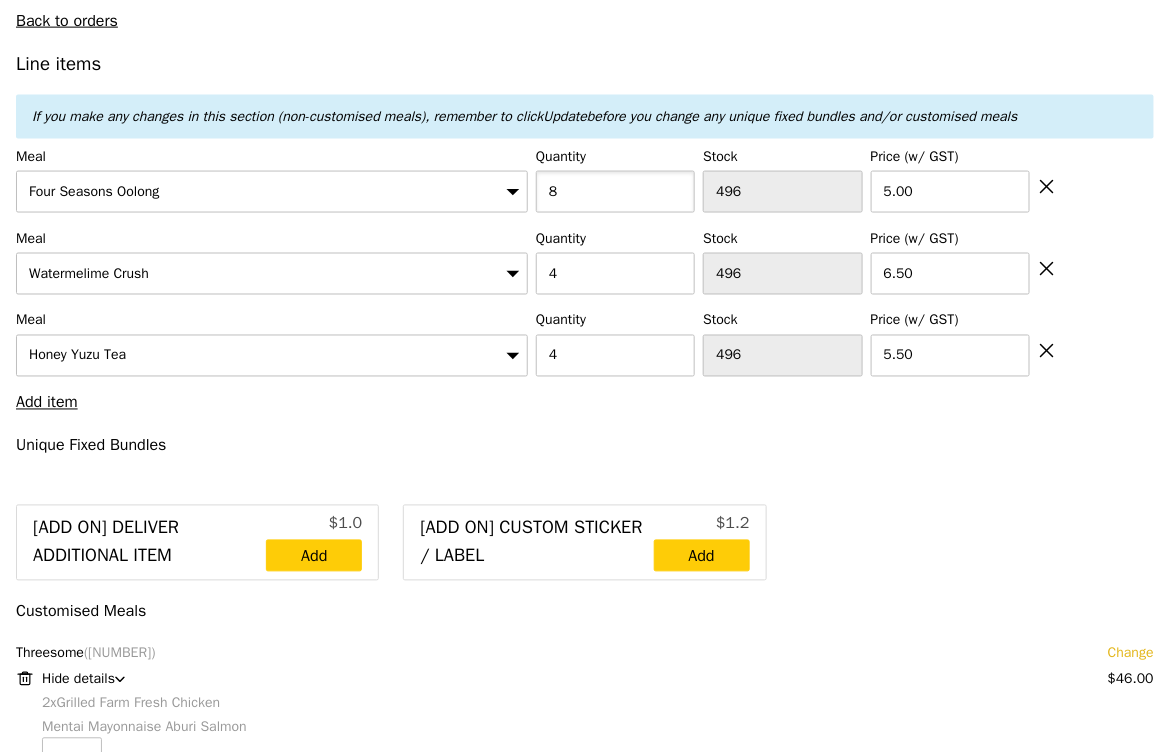 type on "8" 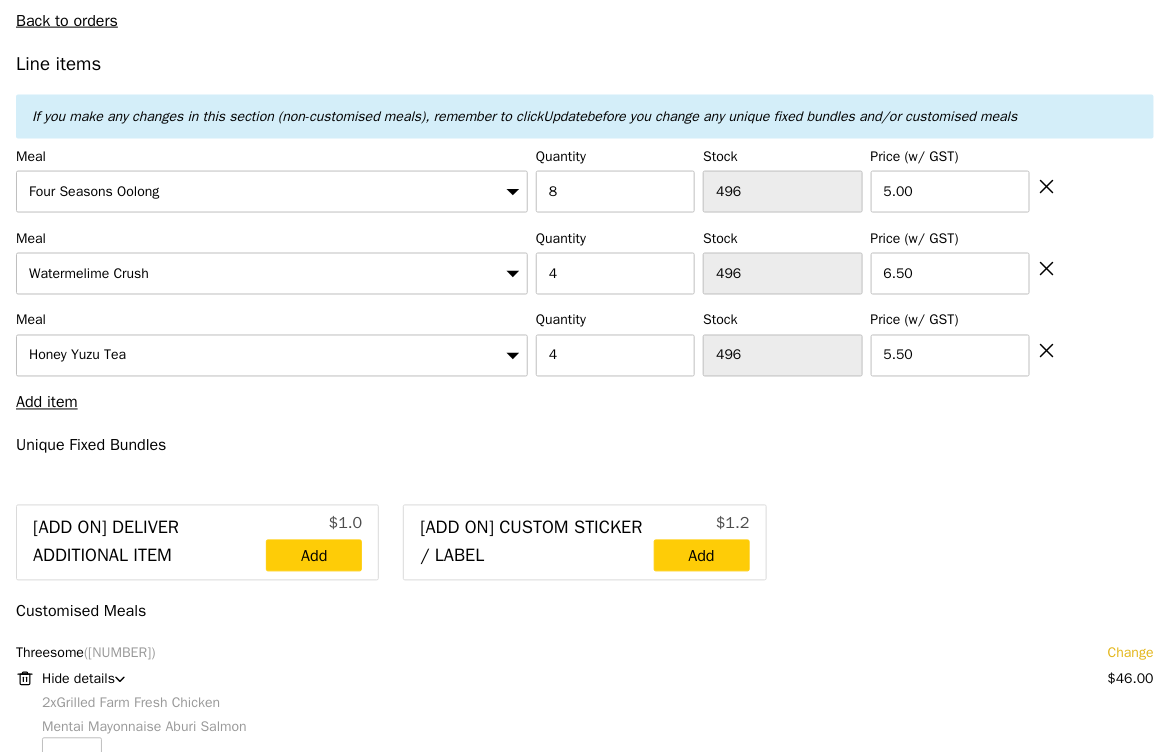 click on "Line items
If you make any changes in this section (non-customised meals), remember to click  Update  before you change any unique fixed bundles and/or customised meals
Meal
Four Seasons Oolong
Quantity
8
Stock
496
Price (w/ GST)
5.00
Meal
Watermelime Crush
Quantity
4
Stock
496
Price (w/ GST)
6.50
Meal
Honey Yuzu Tea
Quantity
4
Stock
496
Price (w/ GST)
5.50
Add item
Unique Fixed Bundles
[Add on] Deliver Additional Item
$1.0
Add
[Add on] Custom Sticker / Label
$1.2
Add
Customised Meals
Threesome
(1751528)
Change
$46.00" at bounding box center [585, 3081] 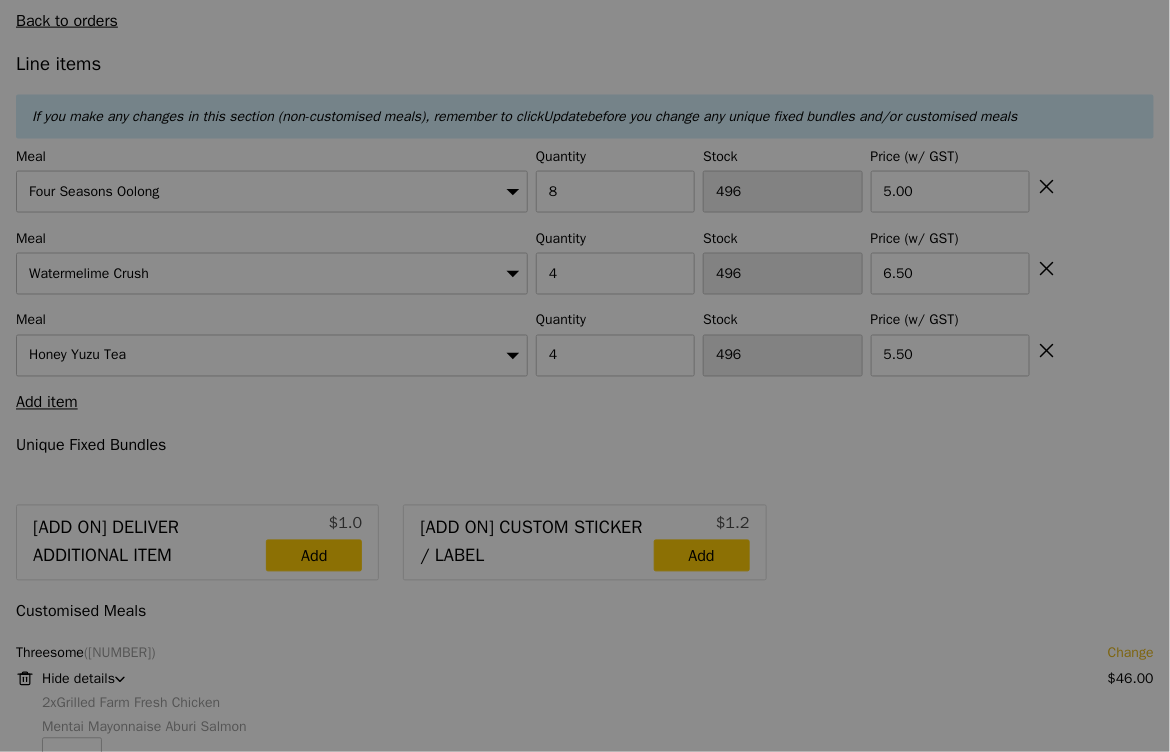 type on "0.00" 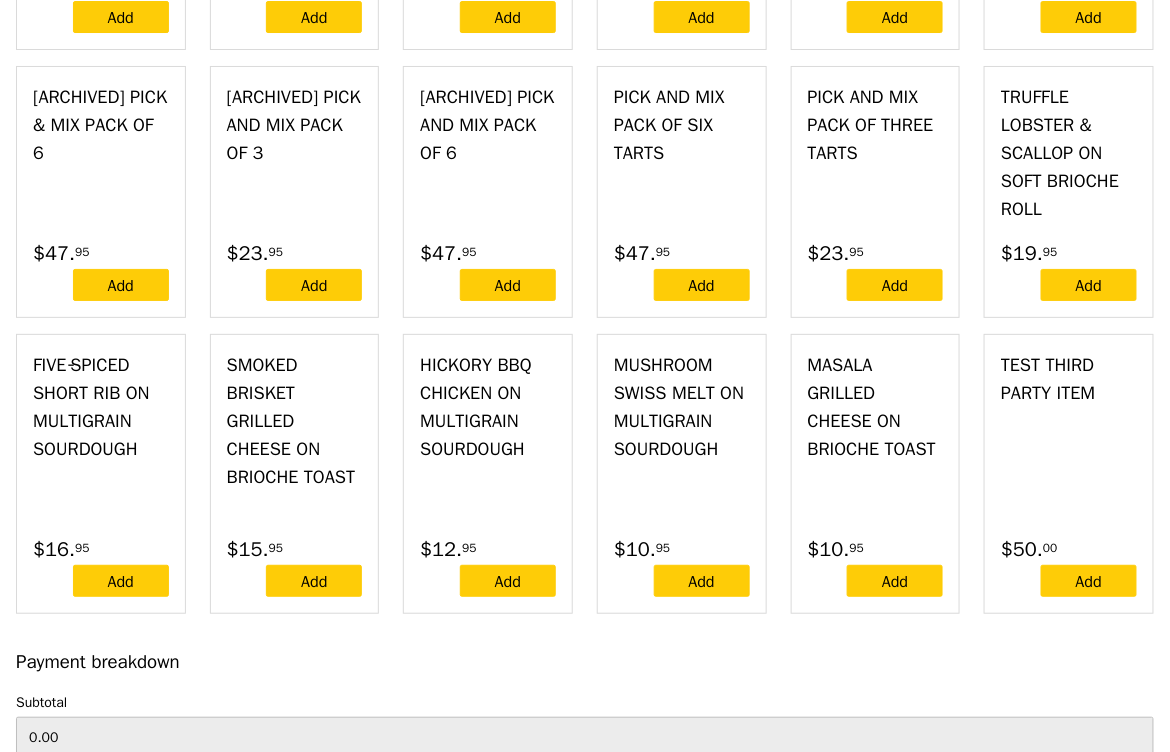 scroll, scrollTop: 6943, scrollLeft: 0, axis: vertical 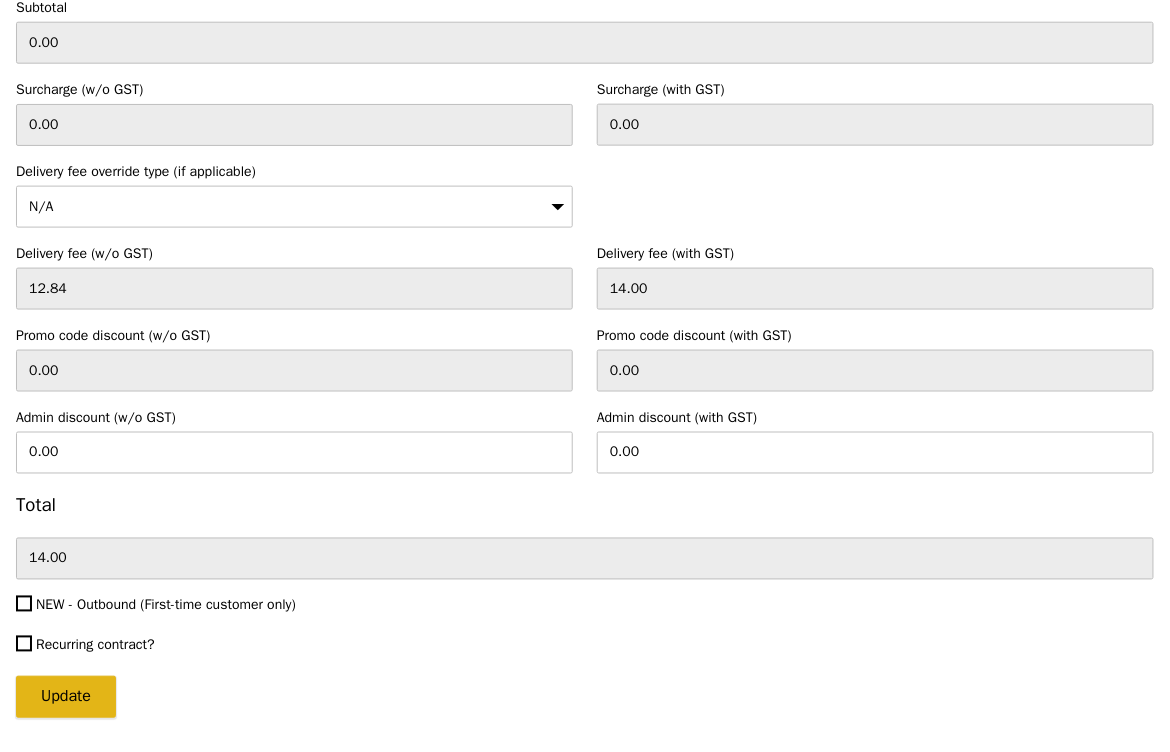 click on "Update" at bounding box center (66, 697) 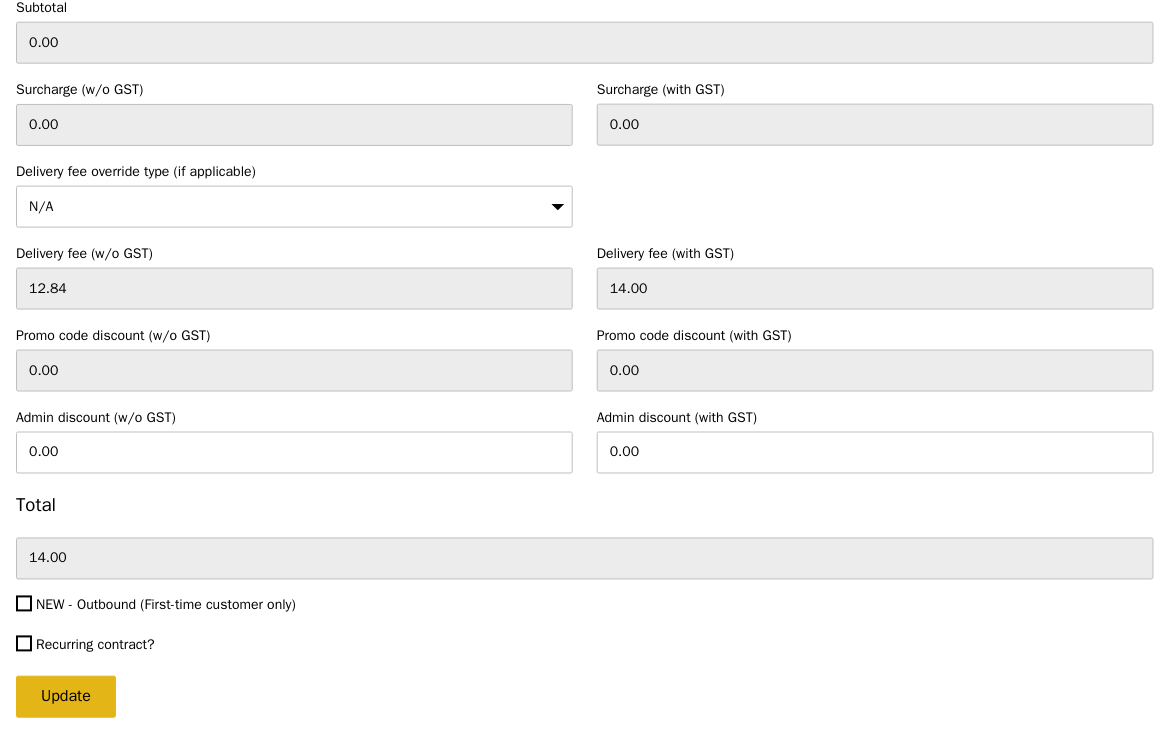 type on "Loading..." 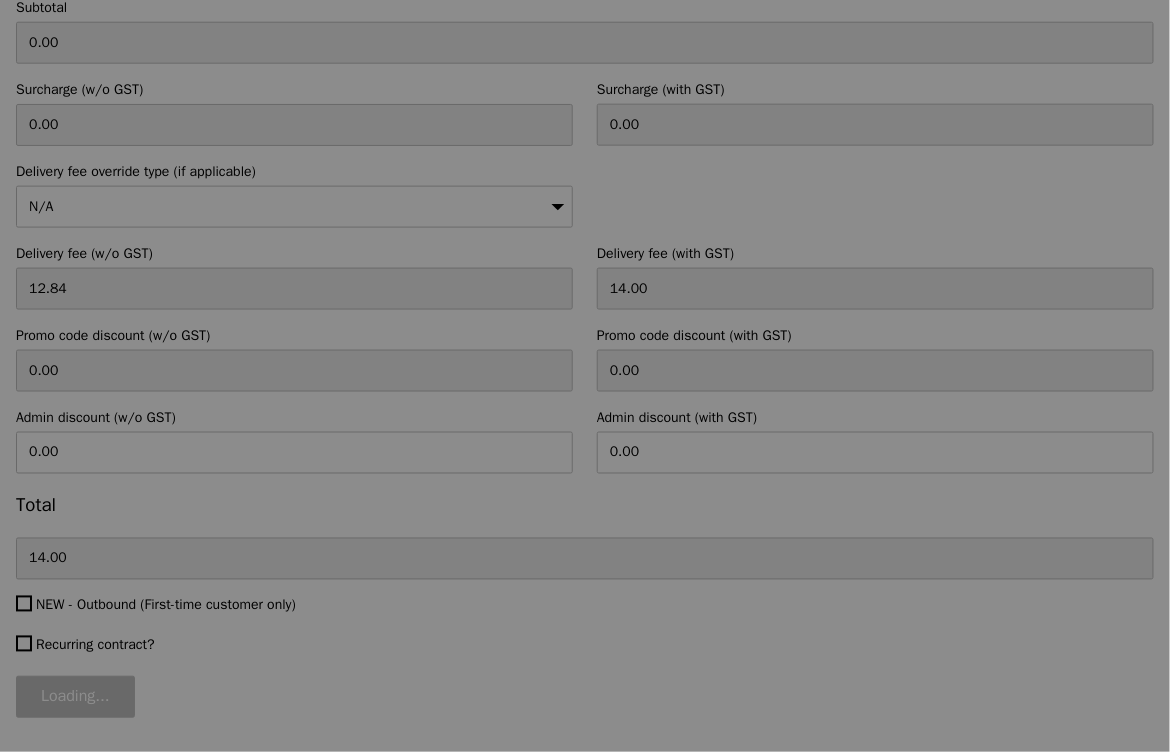 type on "436.00" 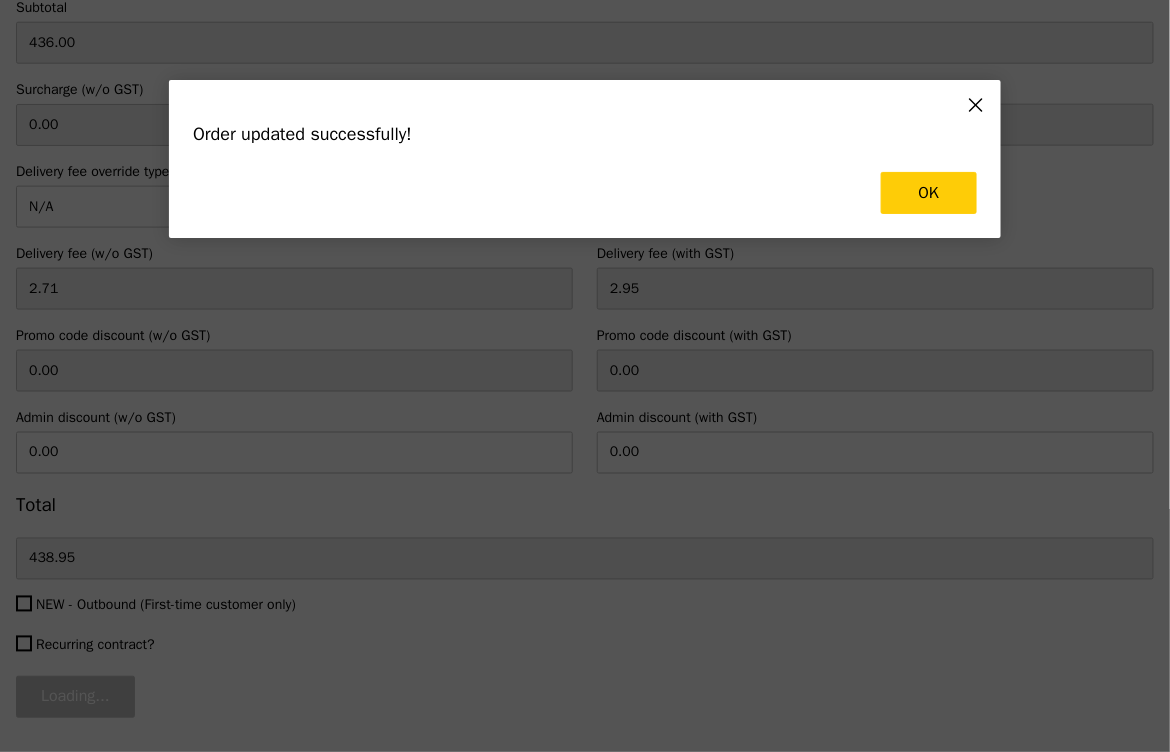 scroll, scrollTop: 0, scrollLeft: 0, axis: both 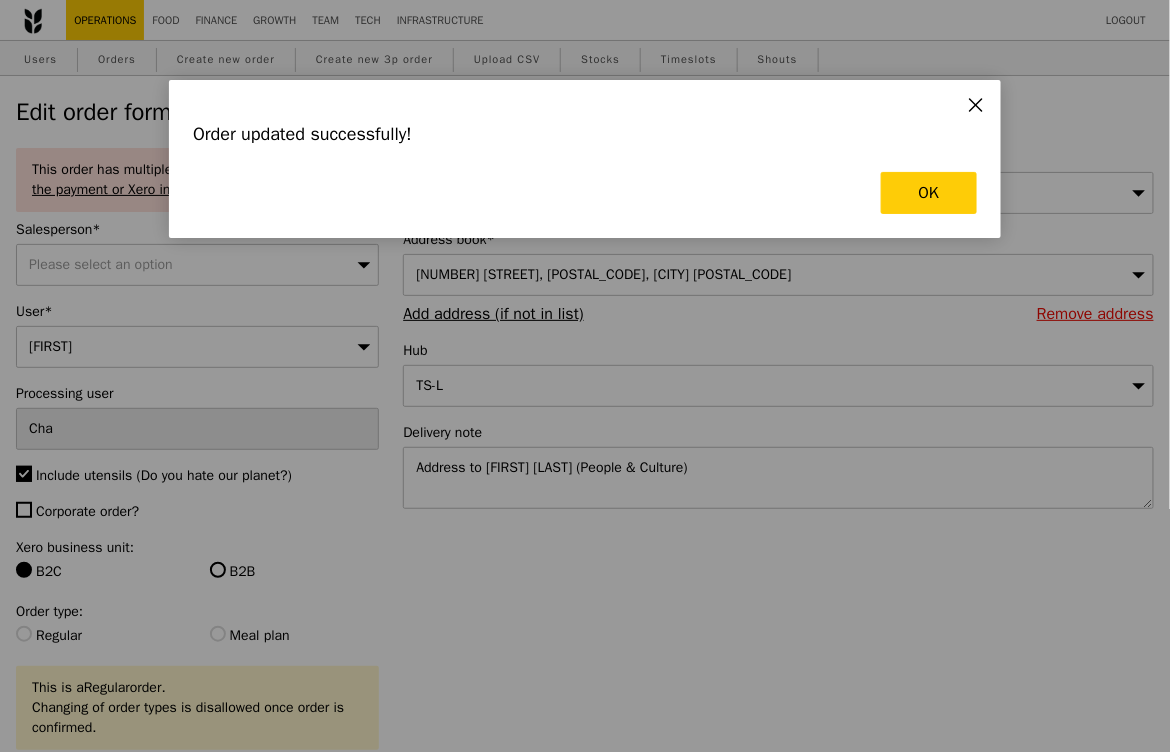 type on "Update" 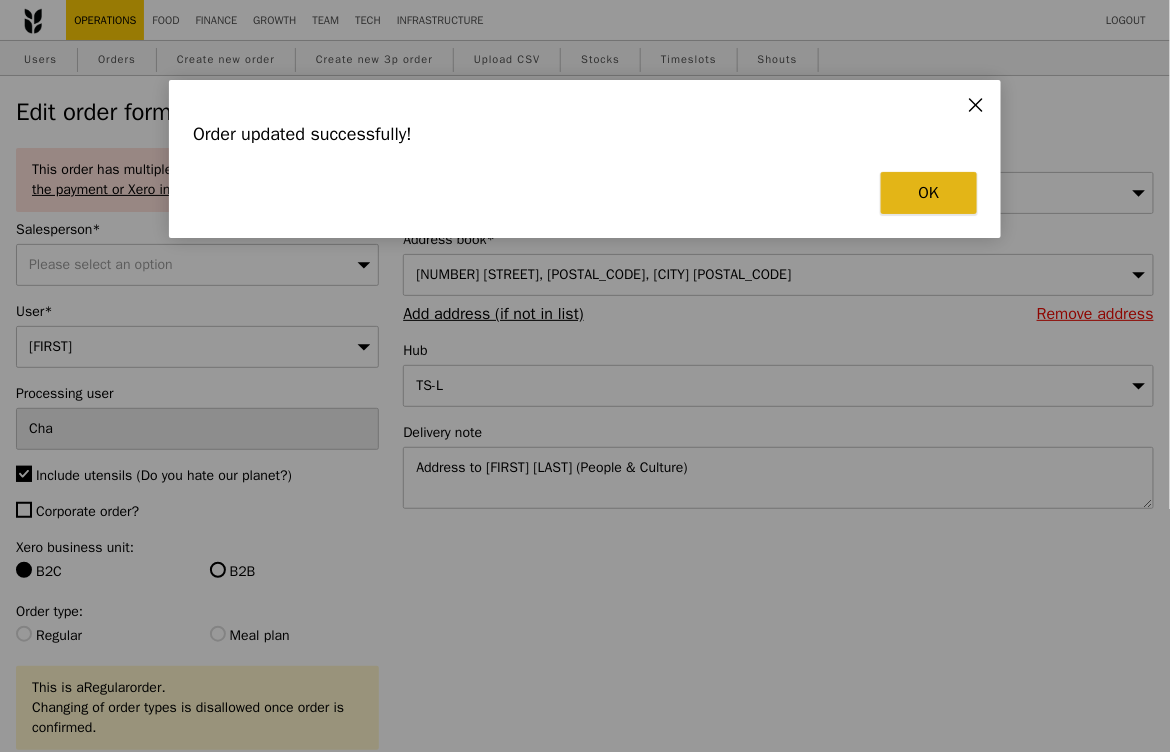click on "OK" at bounding box center [929, 193] 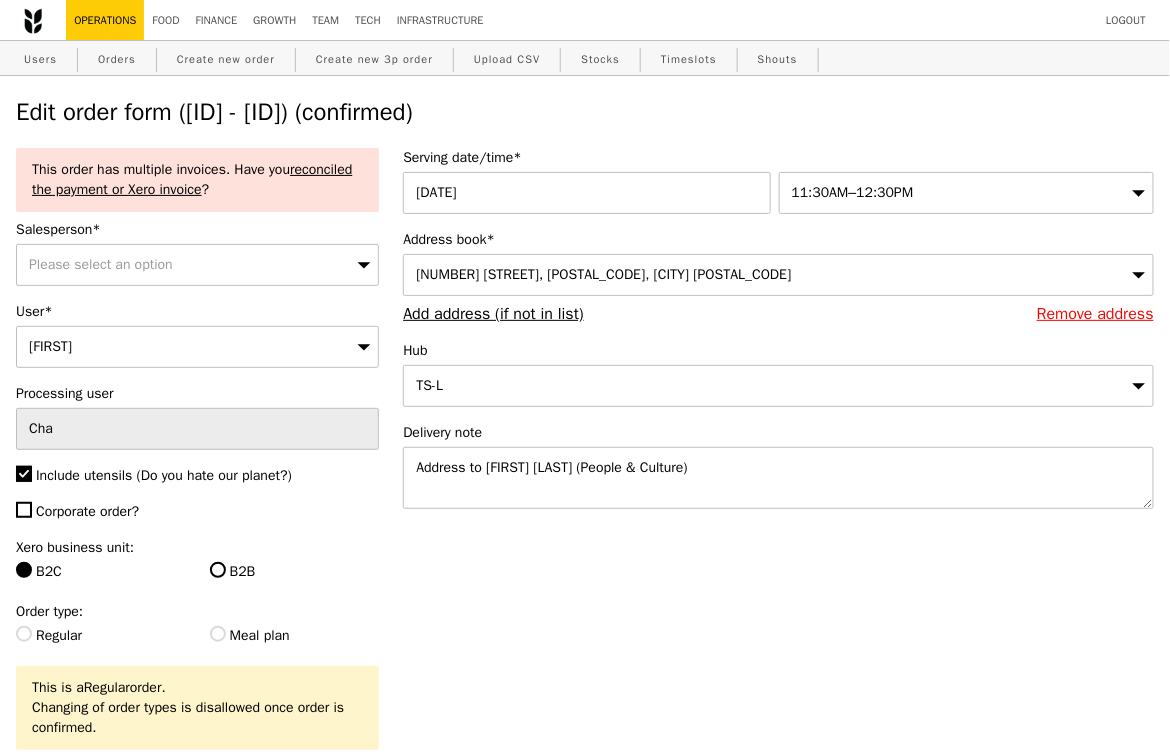 click on "Edit order form ([ID] - [ID])
(confirmed)" at bounding box center [585, 112] 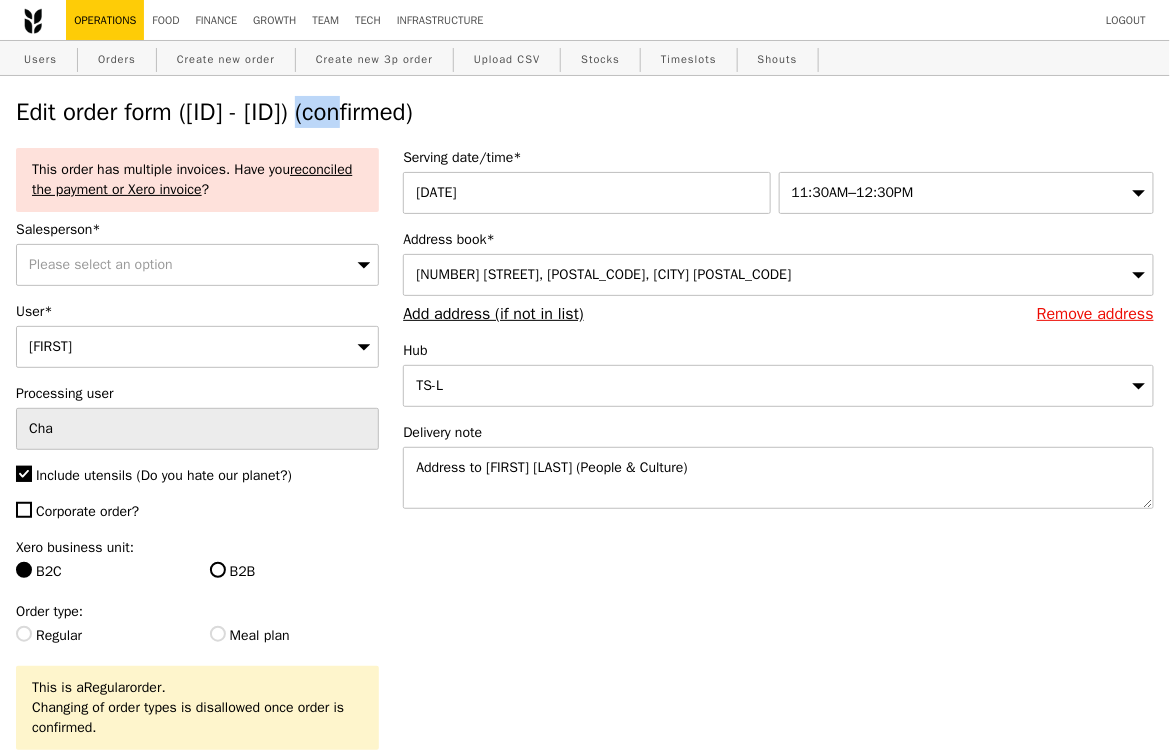 click on "Edit order form ([ID] - [ID])
(confirmed)" at bounding box center (585, 112) 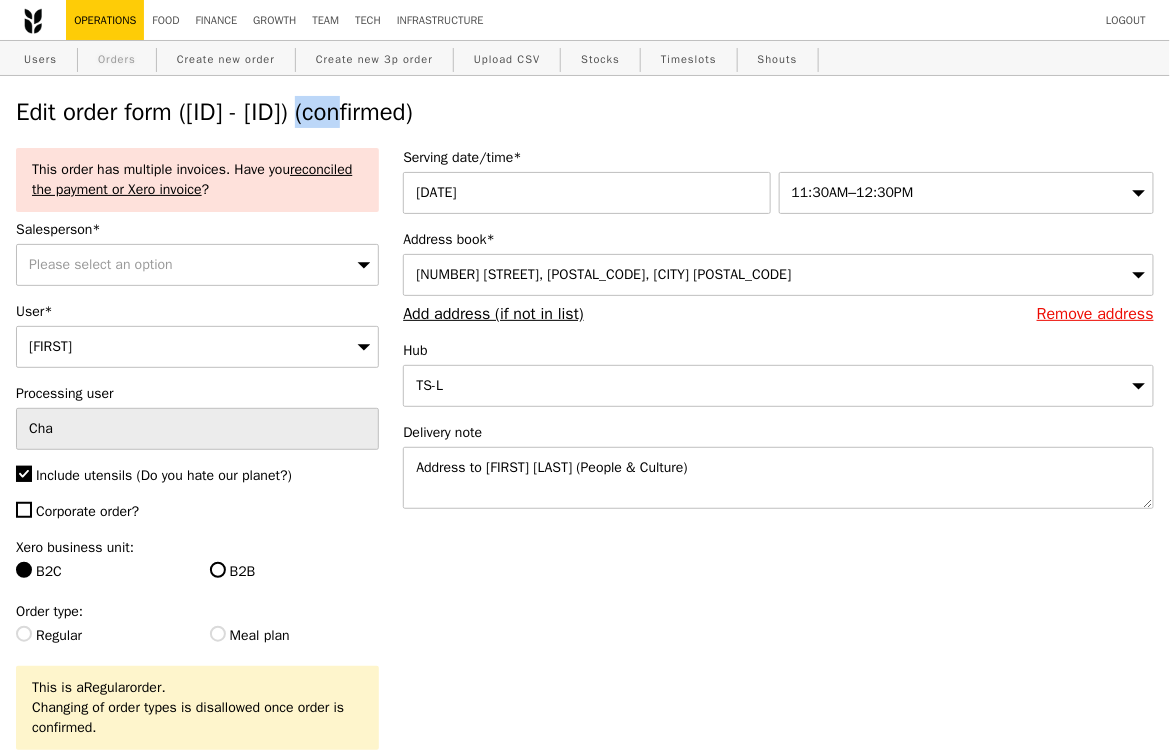 click on "Orders" at bounding box center (117, 59) 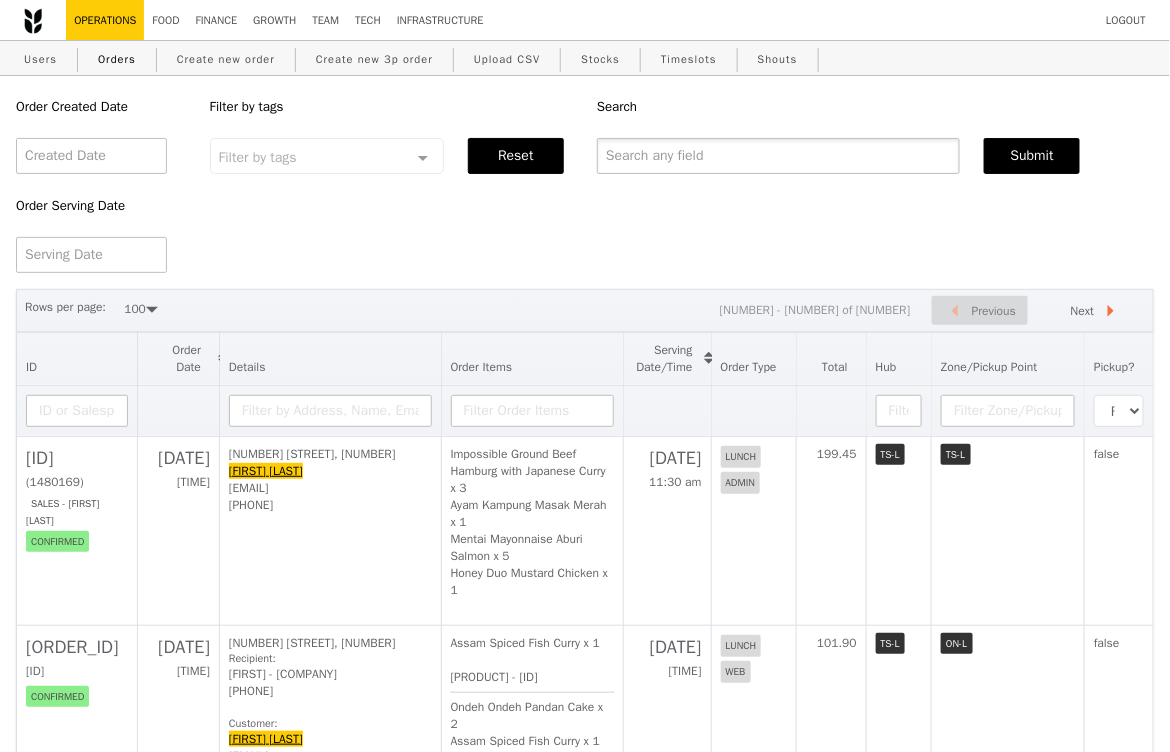 click at bounding box center [778, 156] 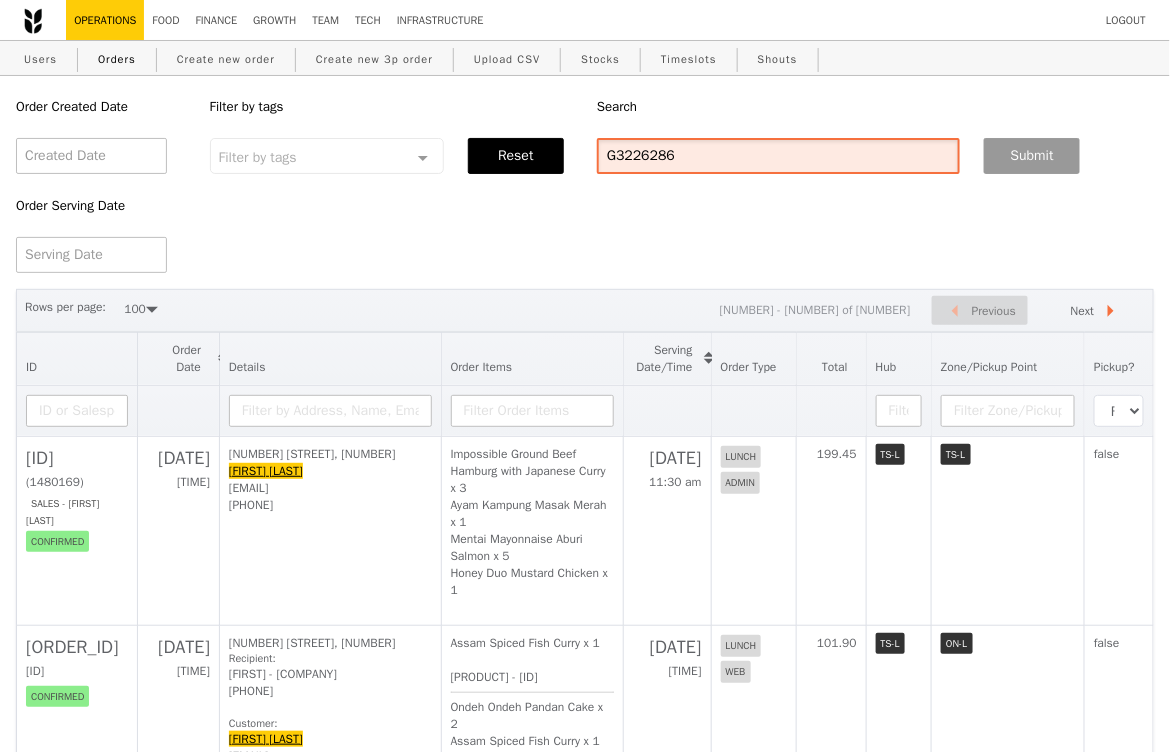 type on "G3226286" 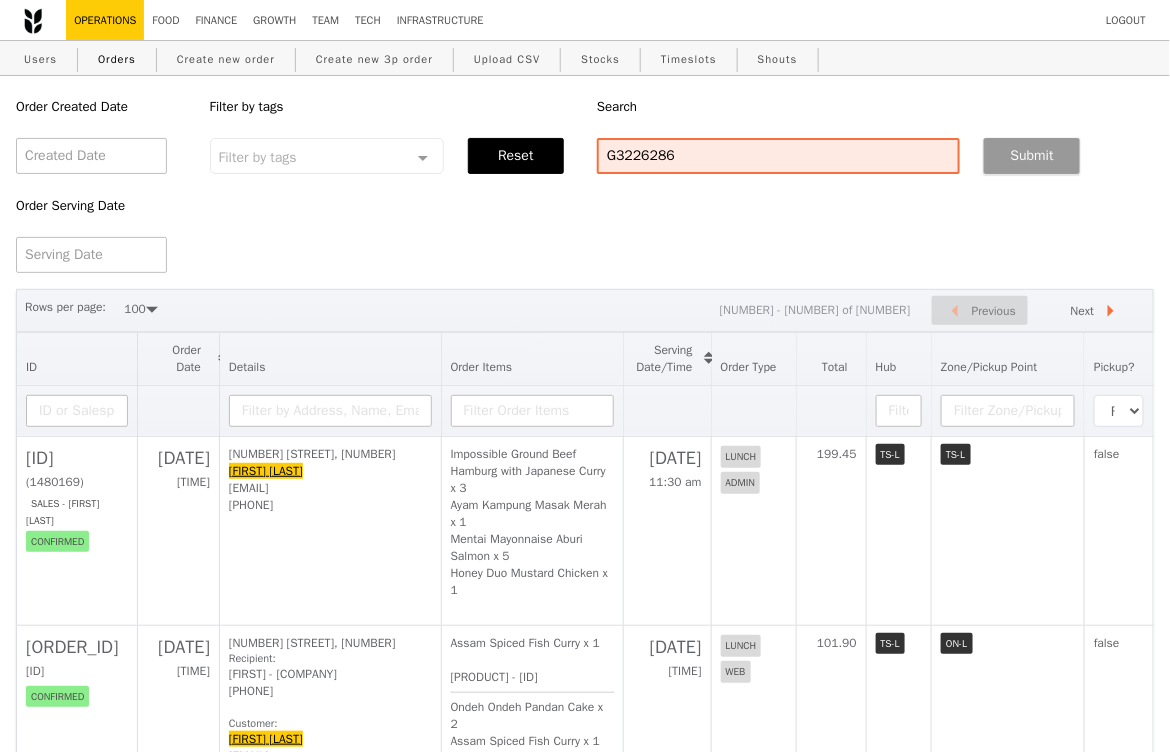 click on "Submit" at bounding box center (1032, 156) 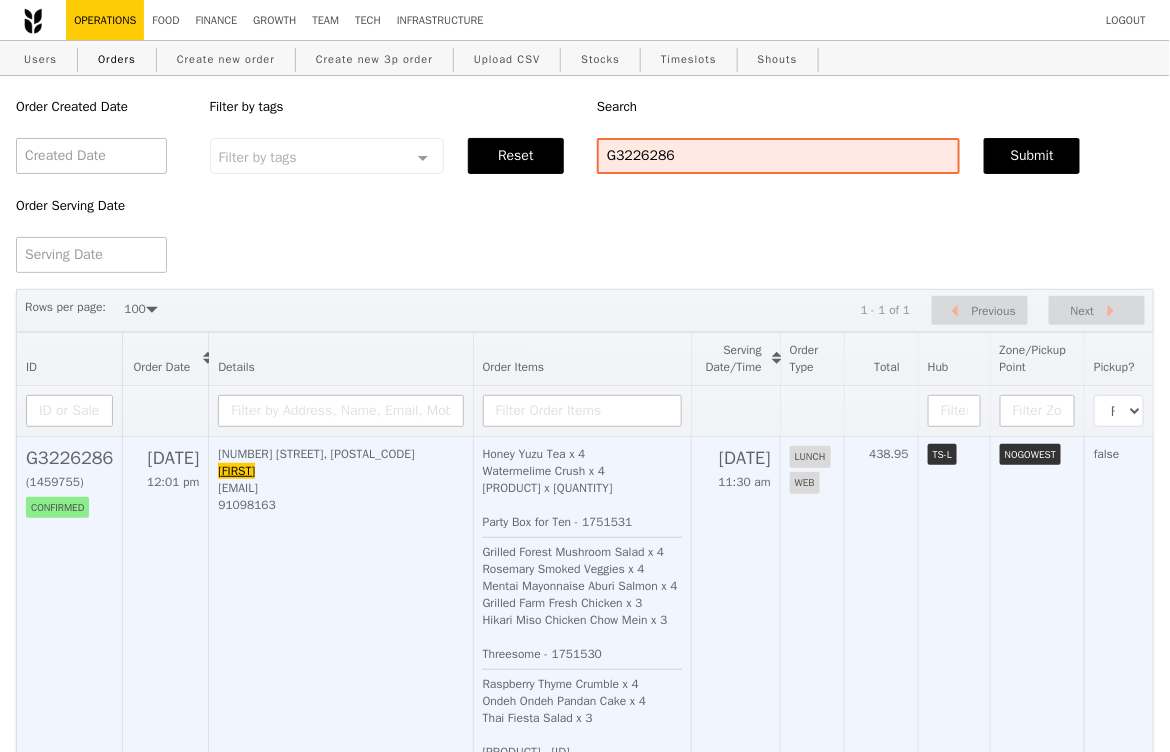click on "91098163" at bounding box center (340, 505) 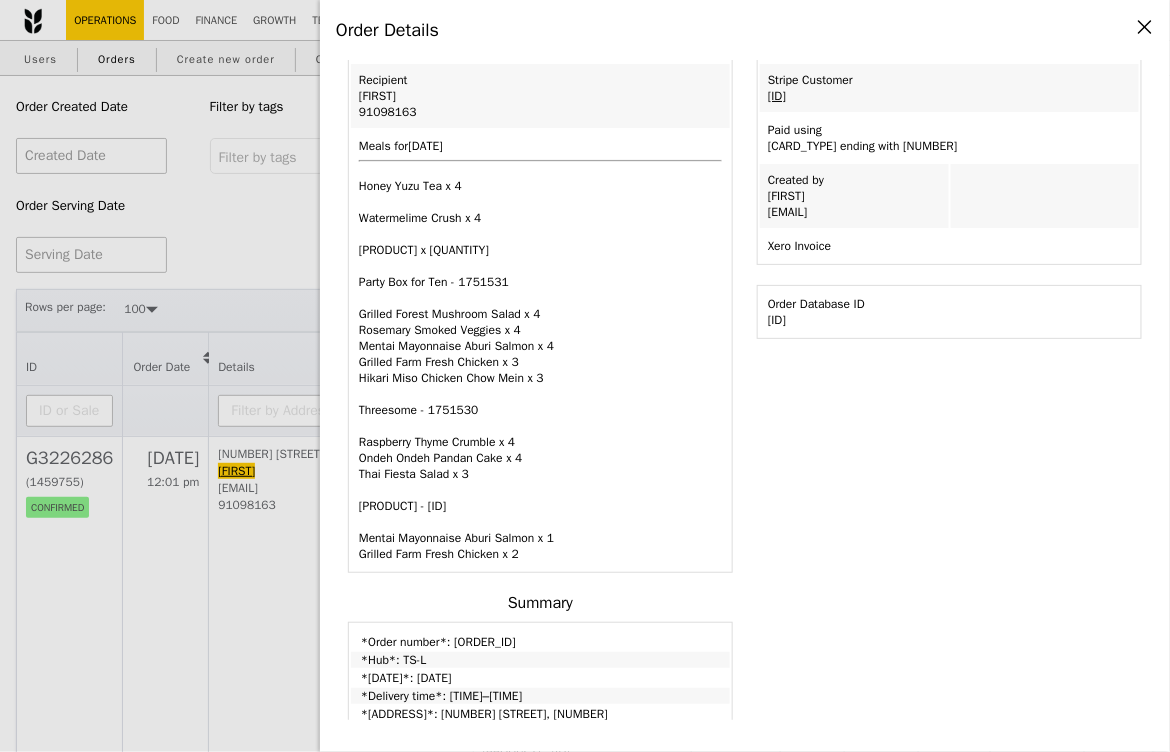scroll, scrollTop: 446, scrollLeft: 0, axis: vertical 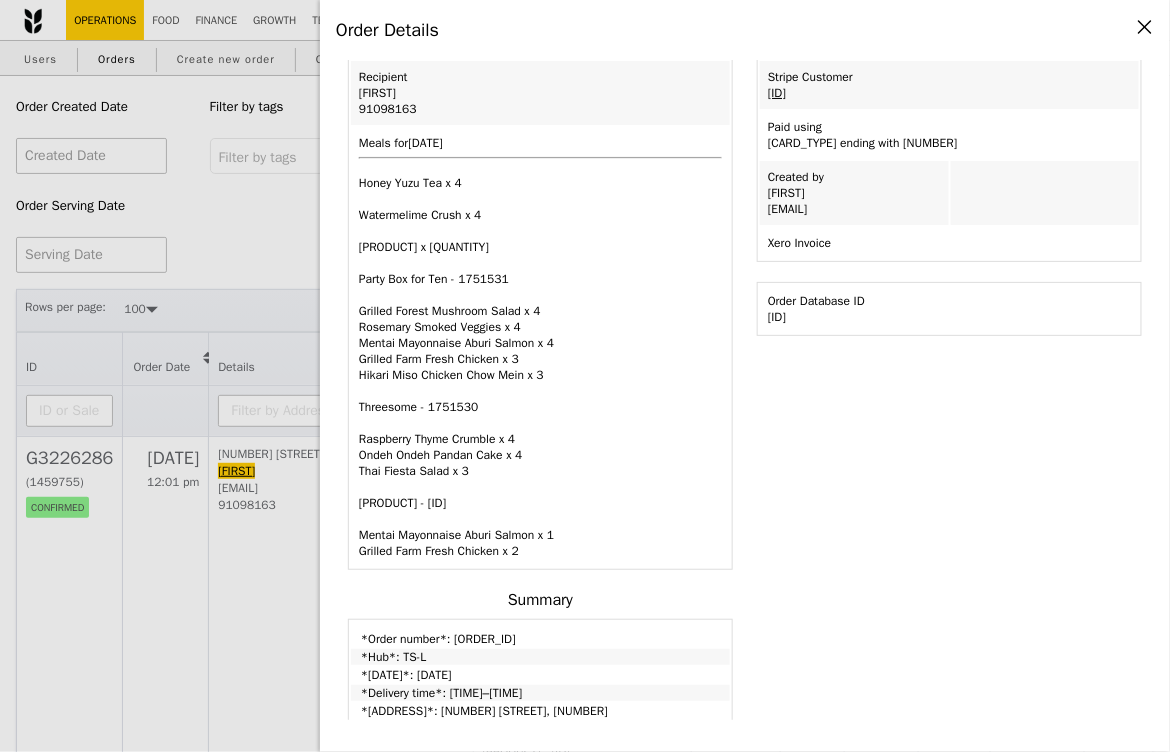 drag, startPoint x: 537, startPoint y: 544, endPoint x: 350, endPoint y: 492, distance: 194.09534 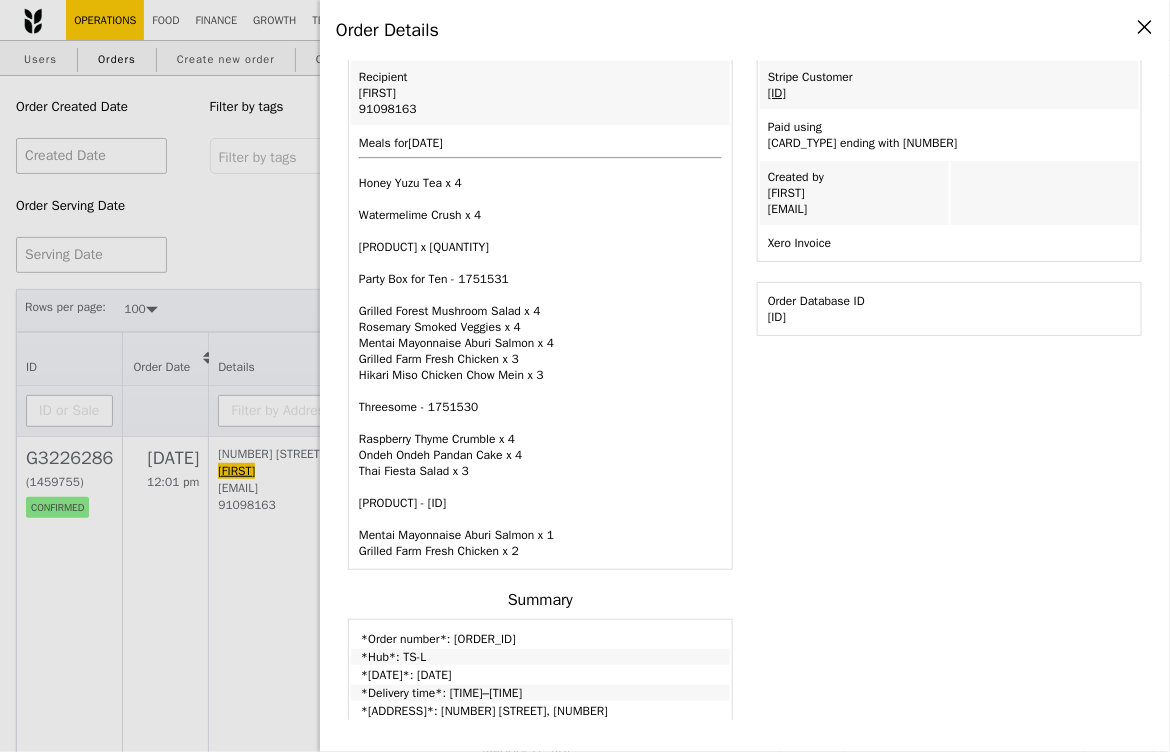click on "Meals for
[DATE]
[PRODUCT] x [NUMBER] [PRODUCT] x [NUMBER] [PRODUCT] x [NUMBER] [PRODUCT] - [ORDER_ID]
[PRODUCT] x [NUMBER]
[PRODUCT] x [NUMBER]
[PRODUCT] x [NUMBER]
[PRODUCT] x [NUMBER]
[PRODUCT] x [NUMBER]
[PRODUCT] - [ORDER_ID]
[PRODUCT] x [NUMBER]
[PRODUCT] x [NUMBER]
[PRODUCT] x [NUMBER]" at bounding box center (540, 347) 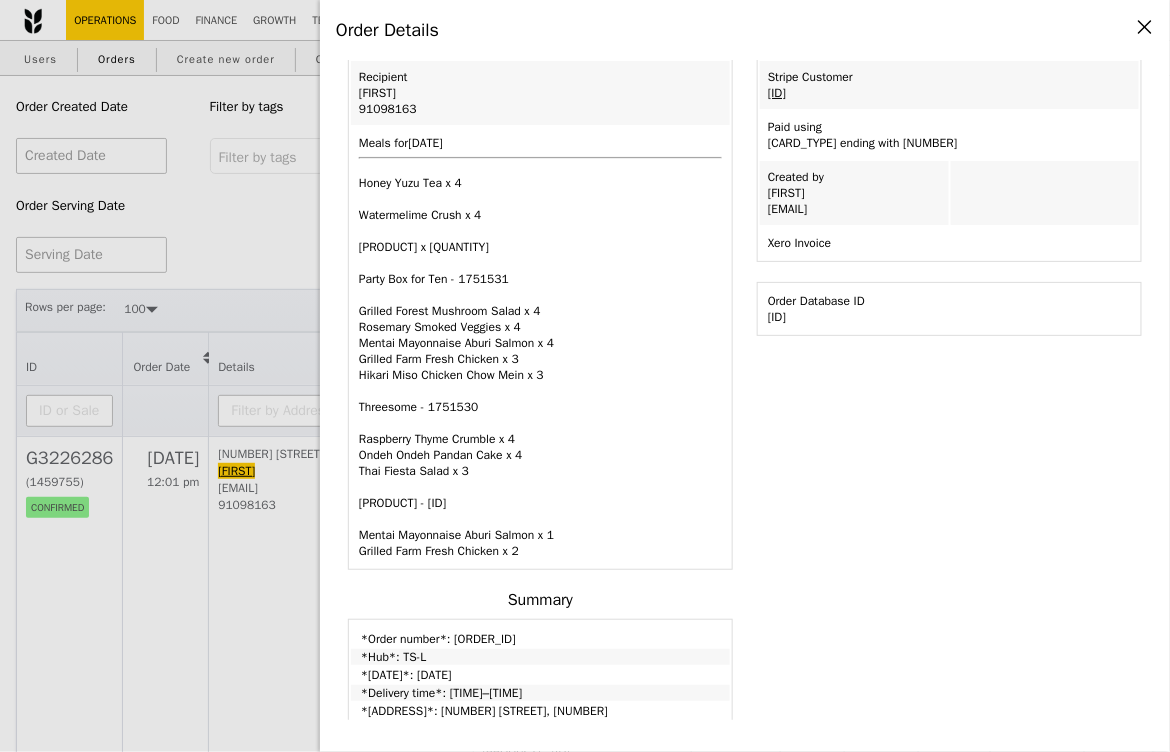 drag, startPoint x: 357, startPoint y: 233, endPoint x: 518, endPoint y: 231, distance: 161.01242 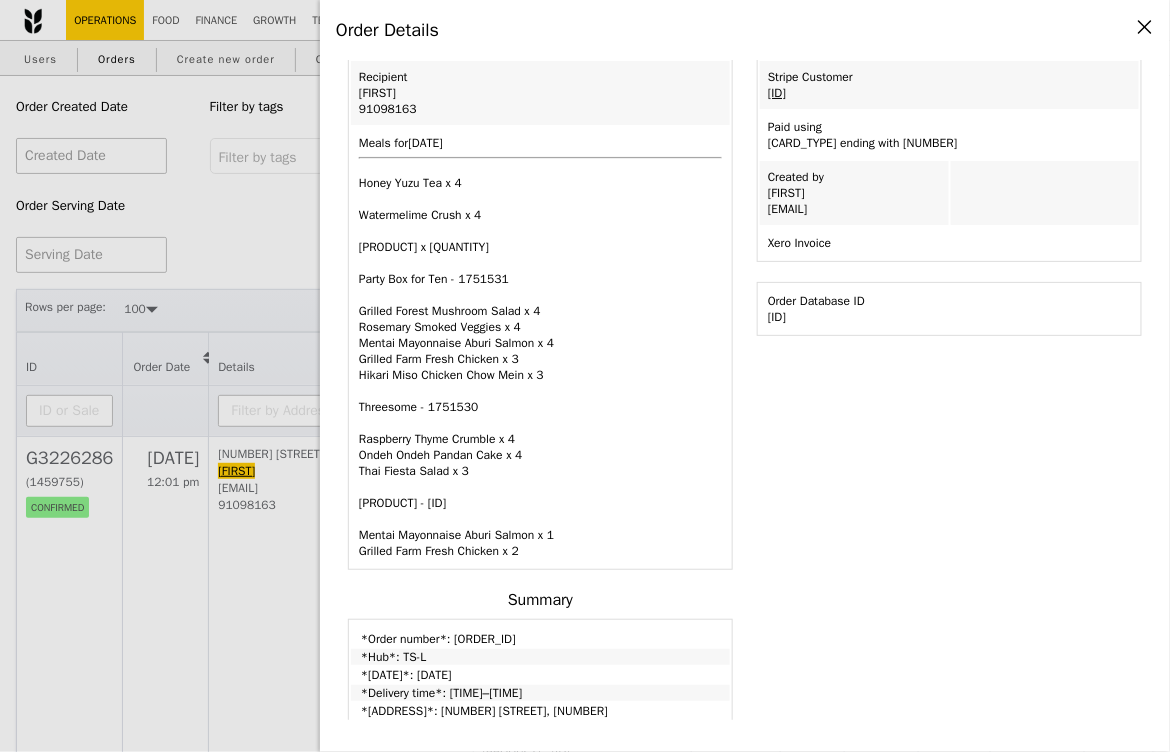 click on "Meals for
[DATE]
[PRODUCT] x [NUMBER] [PRODUCT] x [NUMBER] [PRODUCT] x [NUMBER] [PRODUCT] - [ORDER_ID]
[PRODUCT] x [NUMBER]
[PRODUCT] x [NUMBER]
[PRODUCT] x [NUMBER]
[PRODUCT] x [NUMBER]
[PRODUCT] x [NUMBER]
[PRODUCT] - [ORDER_ID]
[PRODUCT] x [NUMBER]
[PRODUCT] x [NUMBER]
[PRODUCT] x [NUMBER]" at bounding box center (540, 347) 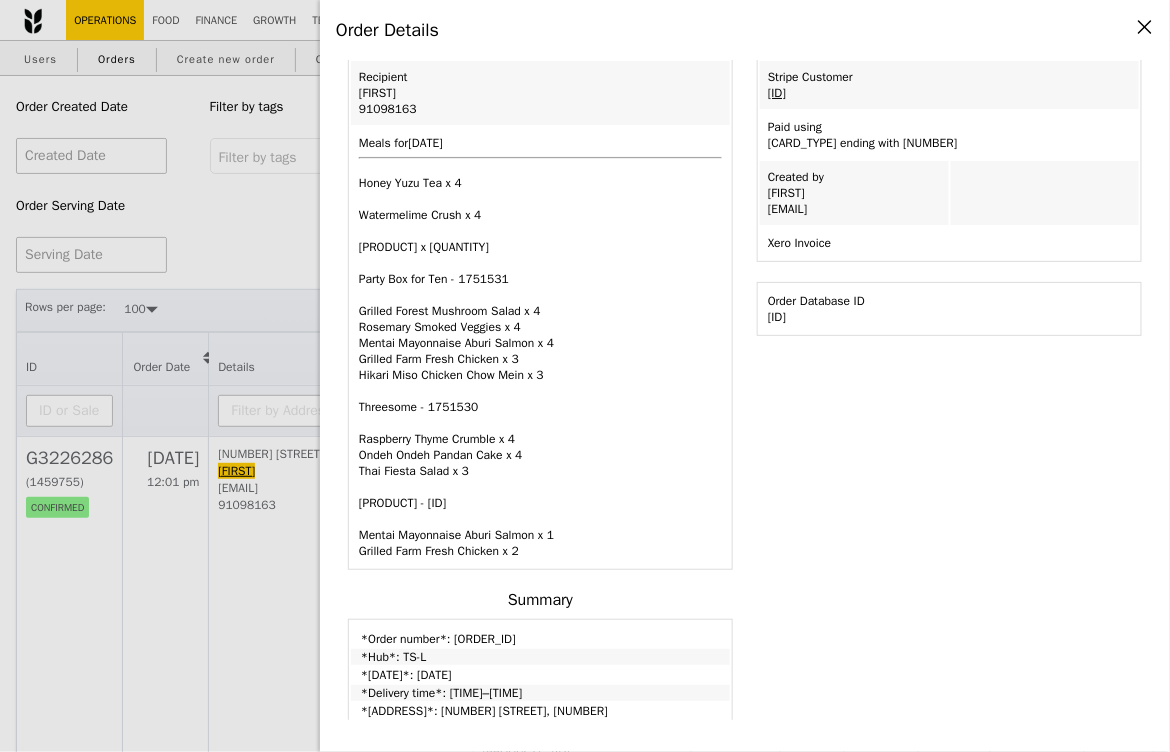 drag, startPoint x: 916, startPoint y: 199, endPoint x: 758, endPoint y: 203, distance: 158.05063 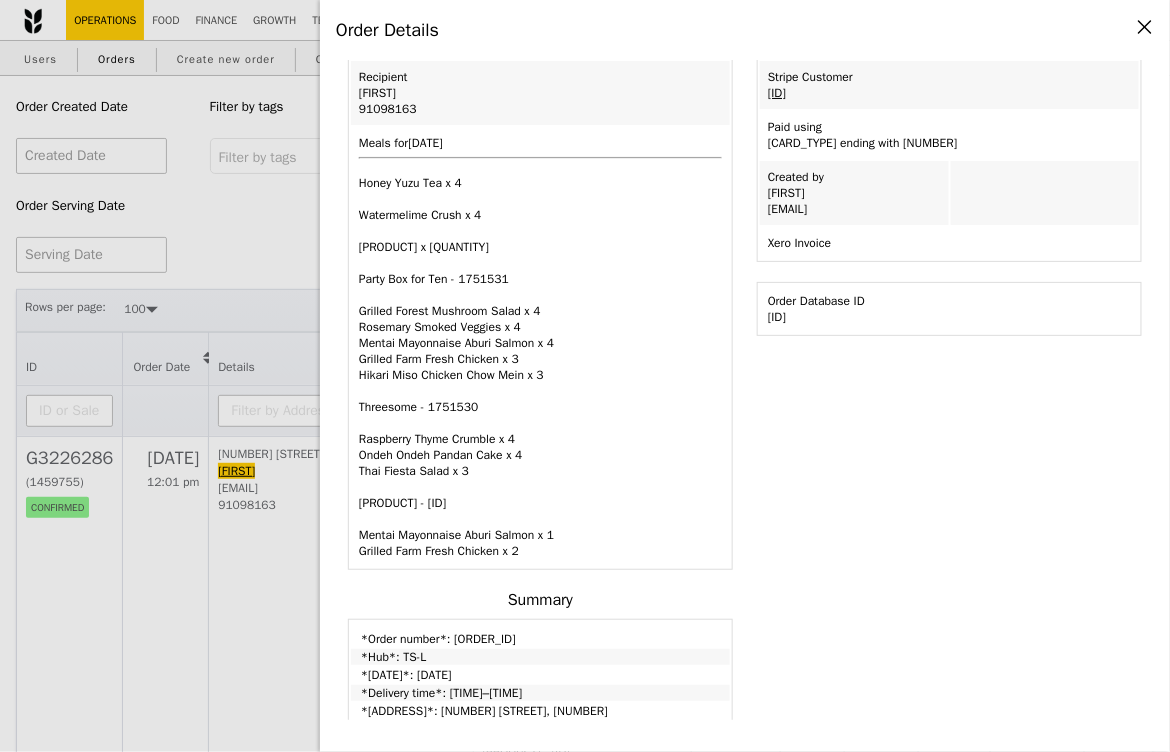 click on "Created by
[FIRST]
[EMAIL]" at bounding box center (854, 193) 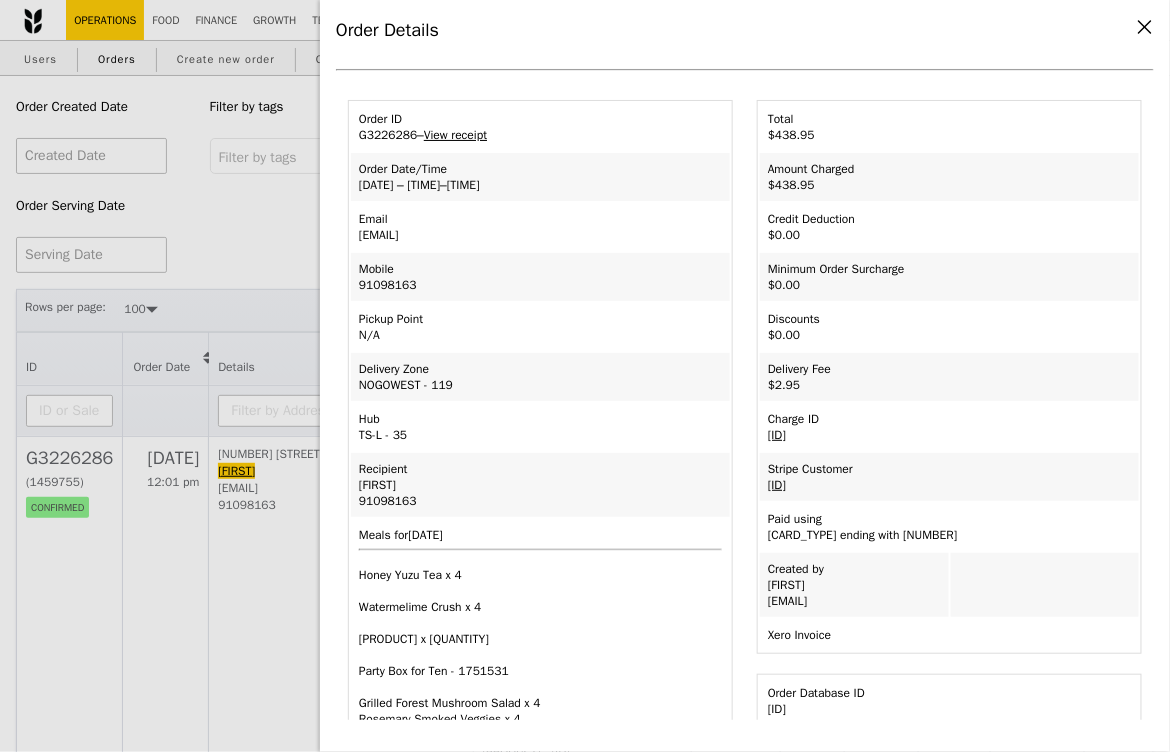 scroll, scrollTop: 0, scrollLeft: 0, axis: both 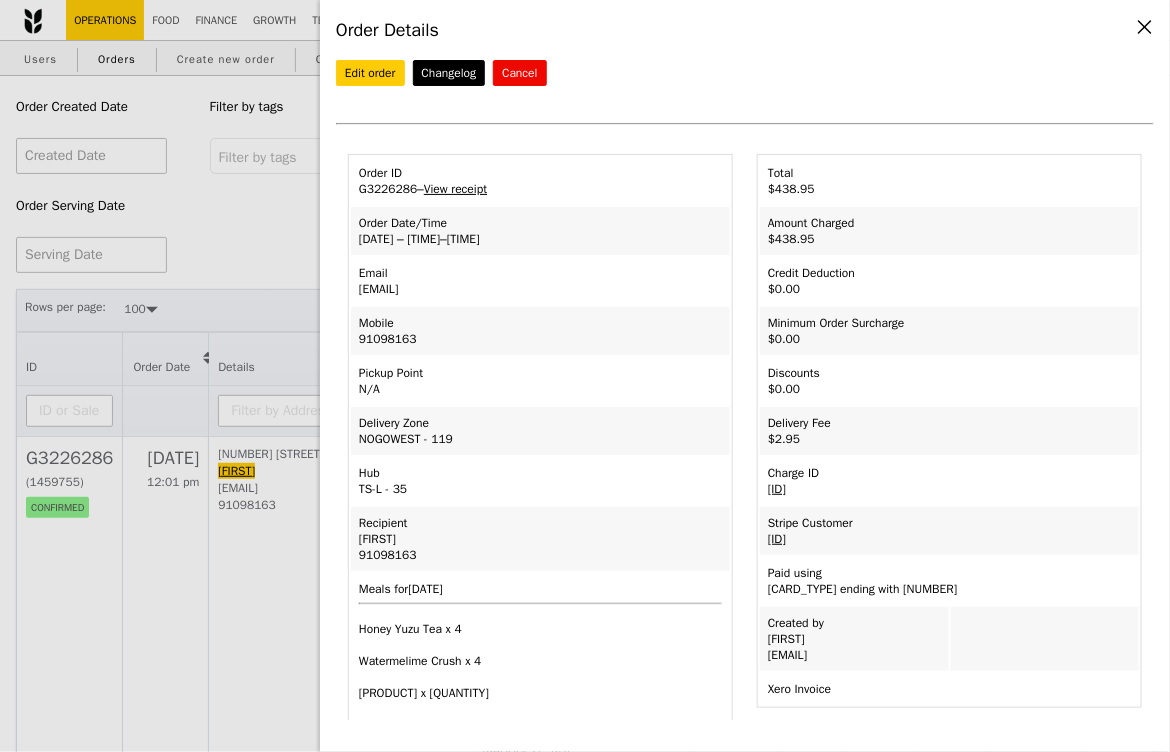 click on "Order ID
[ORDER_ID]
–
View receipt" at bounding box center (540, 181) 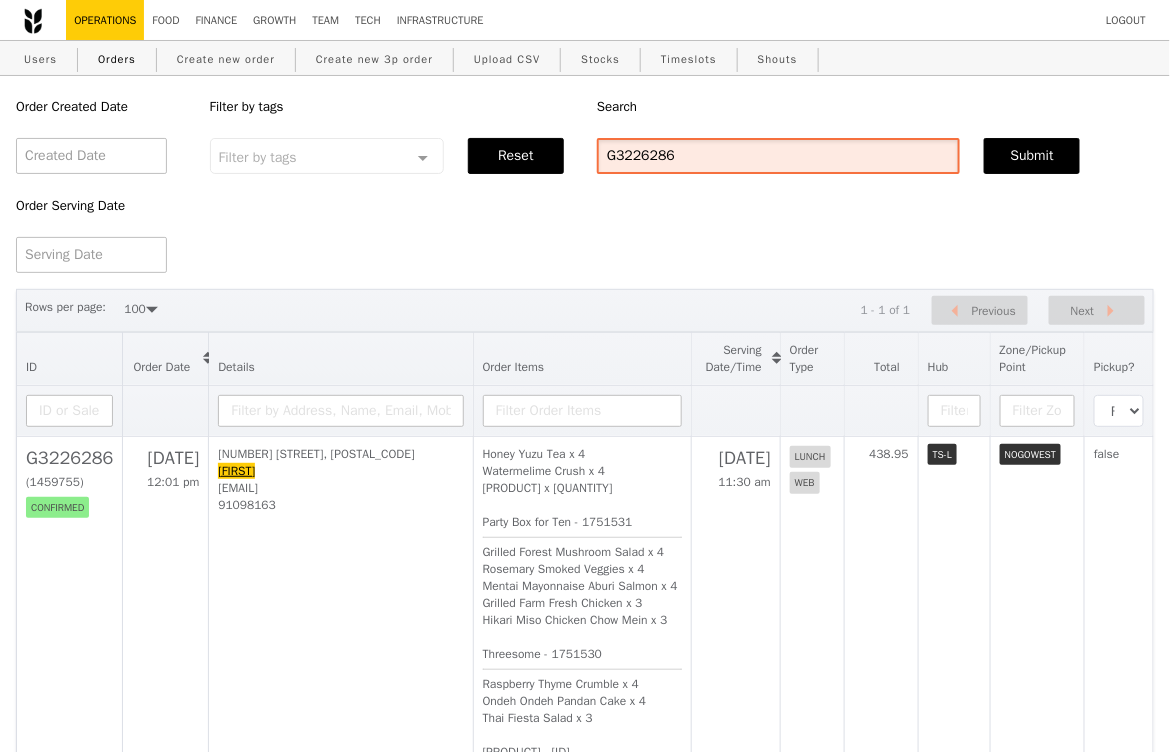 click on "G3226286" at bounding box center (778, 156) 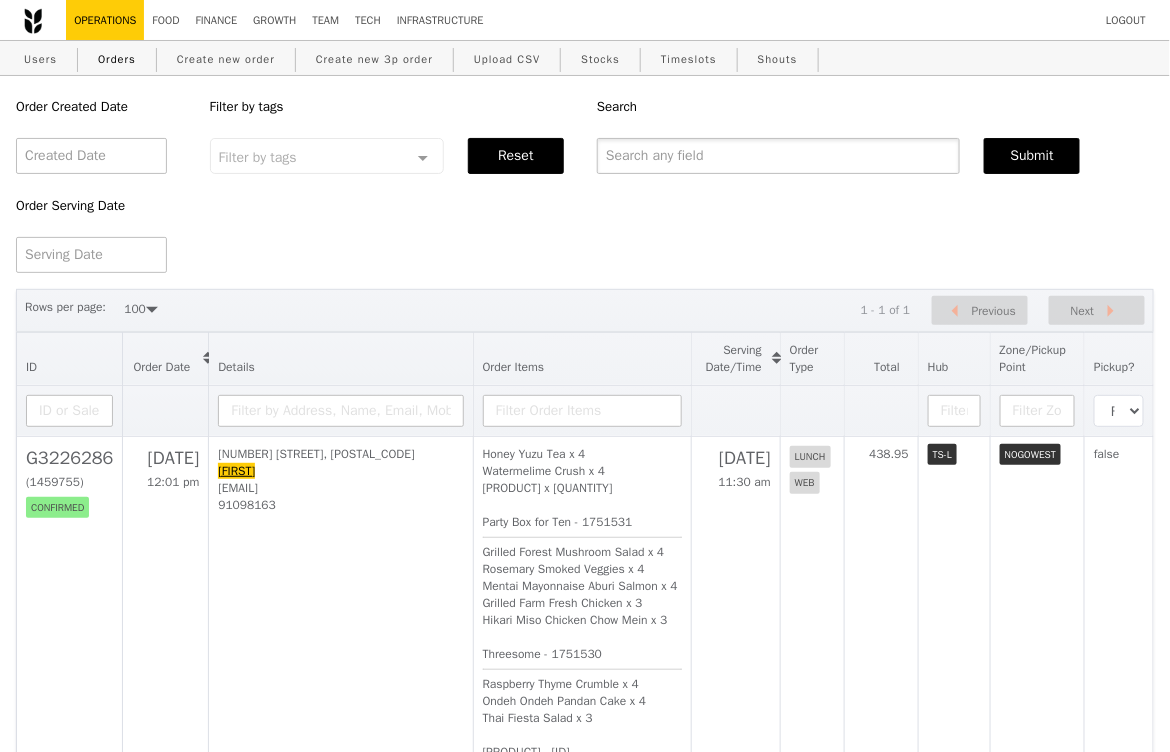 type 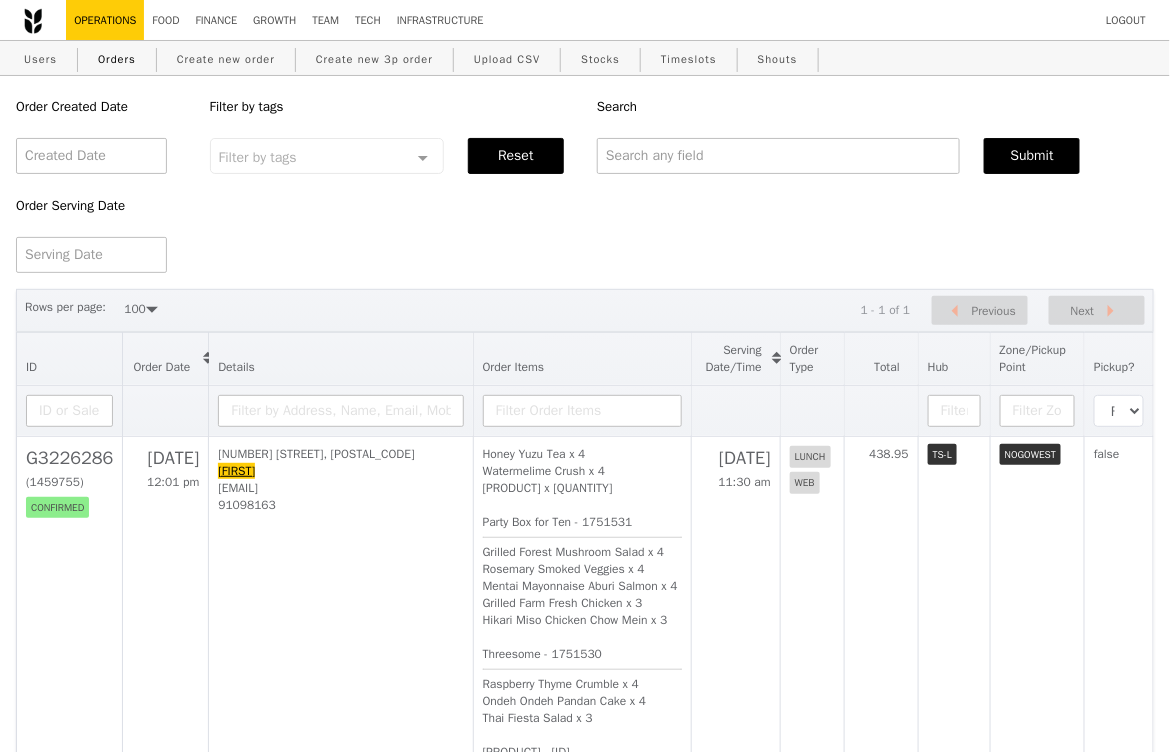 click on "Rows per page:
50
100
200
1 - 1 of 1
Previous   Next" at bounding box center (585, 310) 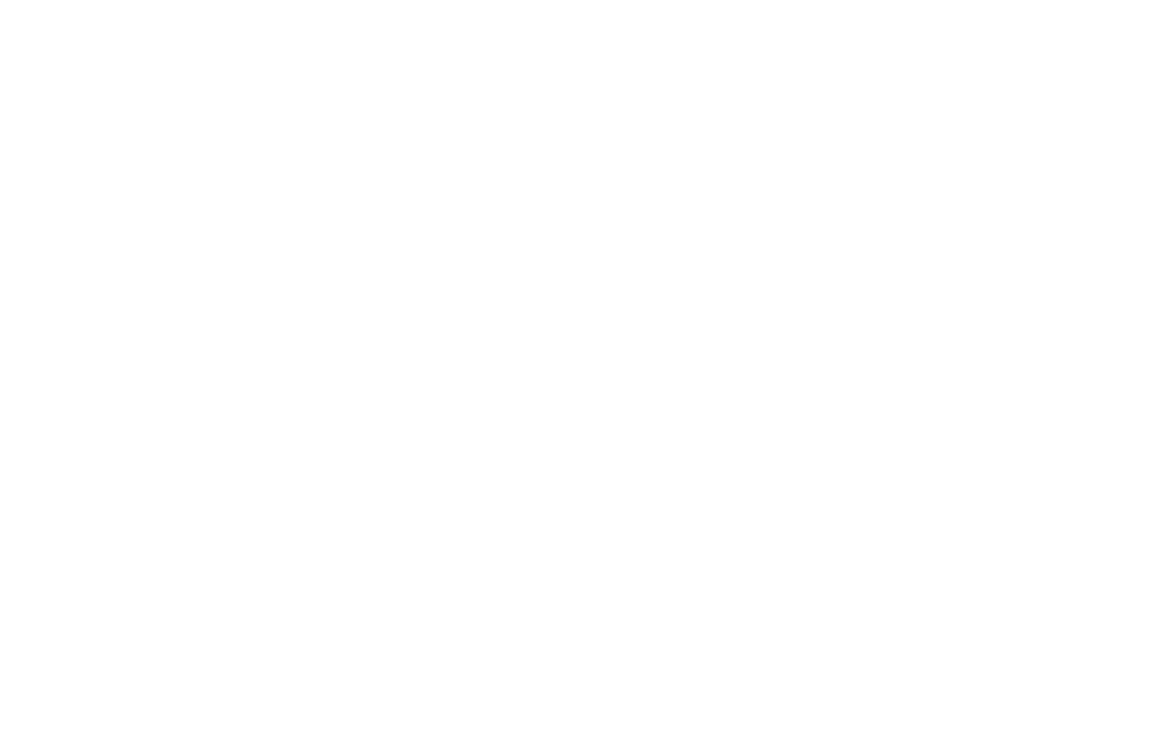 scroll, scrollTop: 0, scrollLeft: 0, axis: both 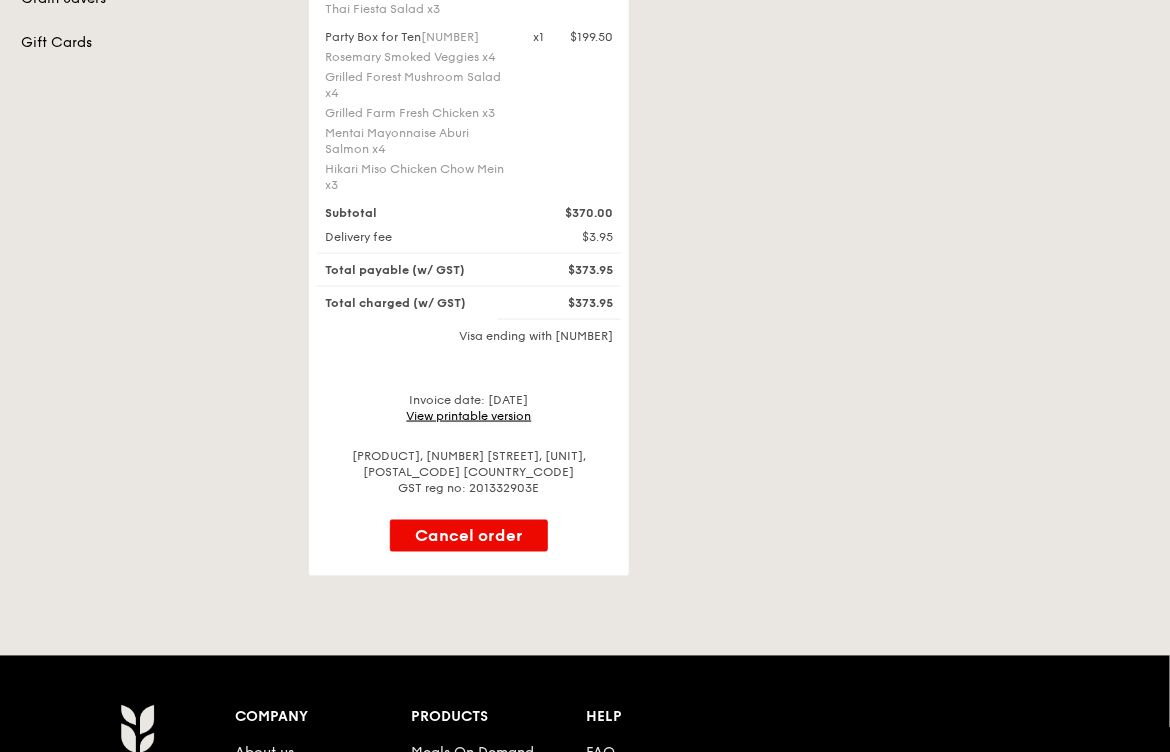 click on "View printable version" at bounding box center (469, 416) 